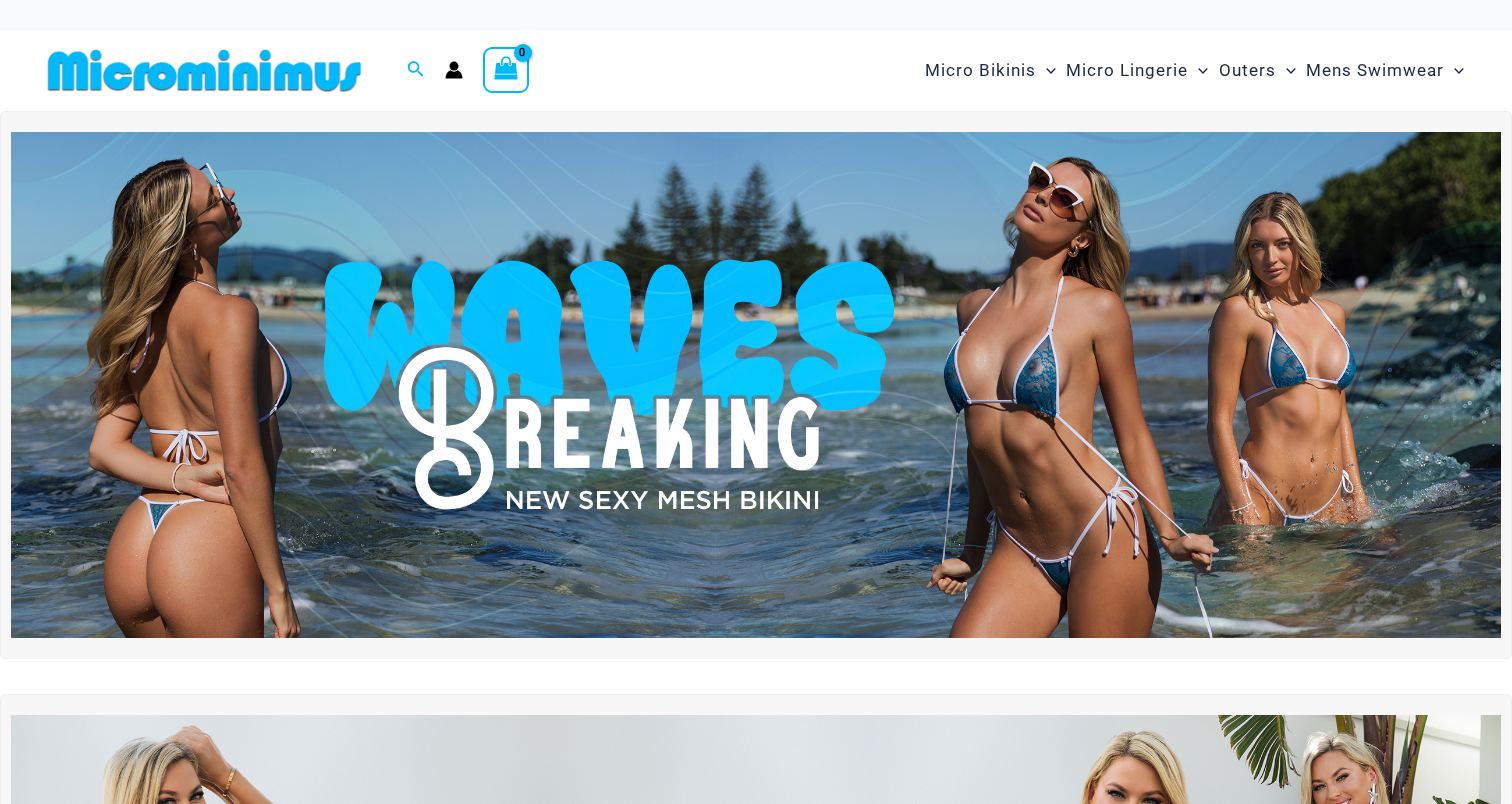 scroll, scrollTop: 0, scrollLeft: 0, axis: both 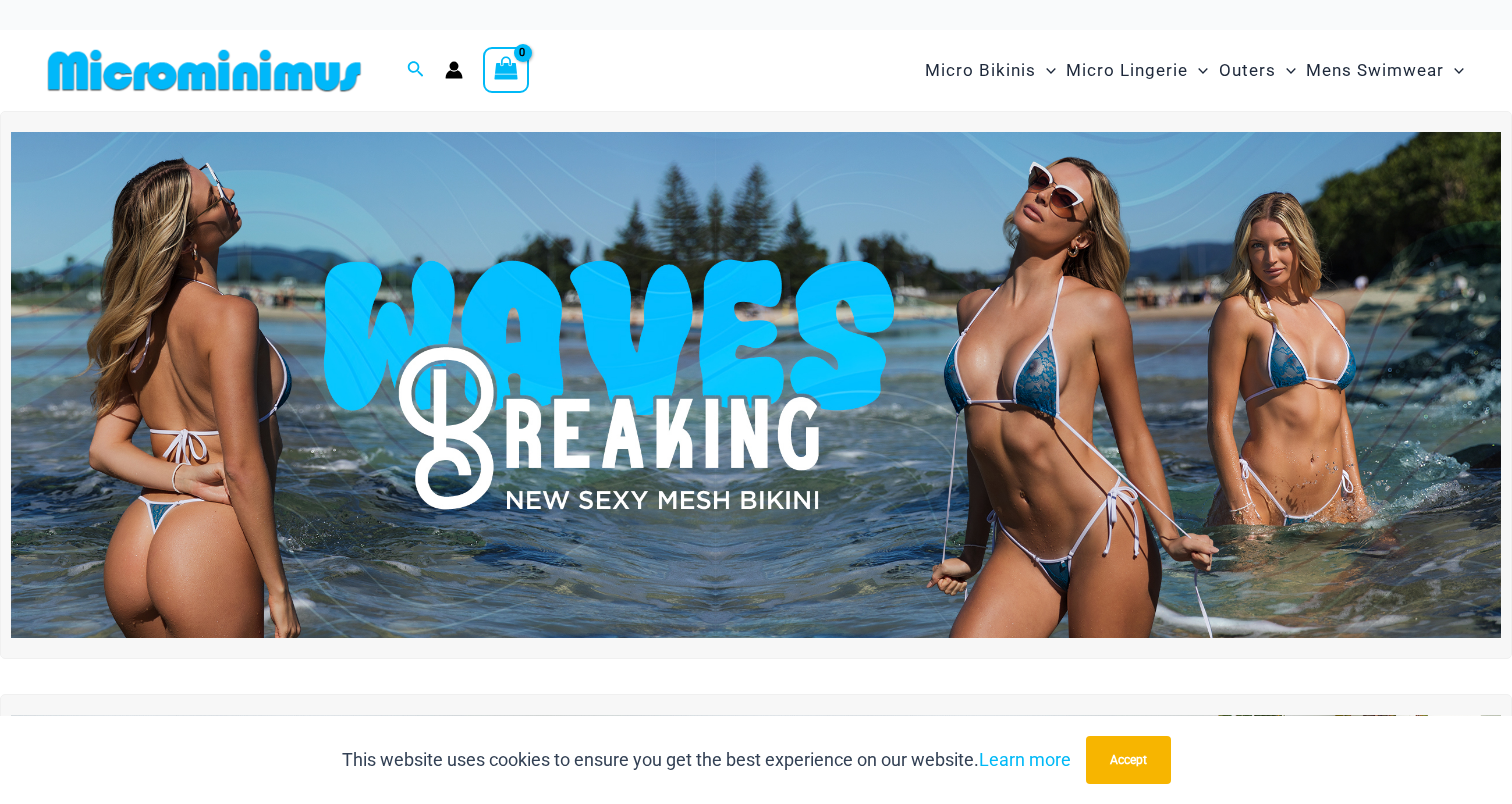 click at bounding box center (756, 385) 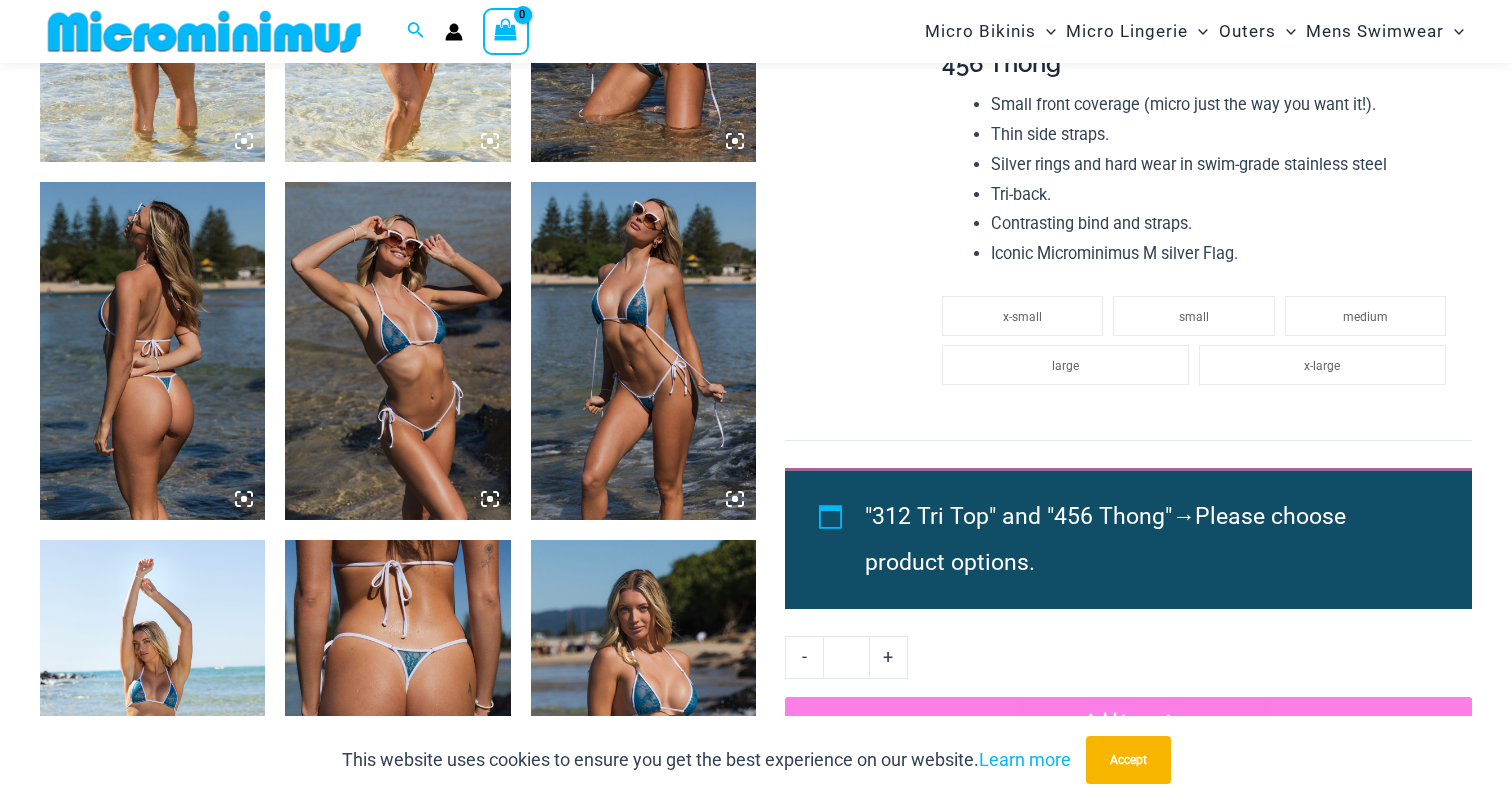 scroll, scrollTop: 956, scrollLeft: 0, axis: vertical 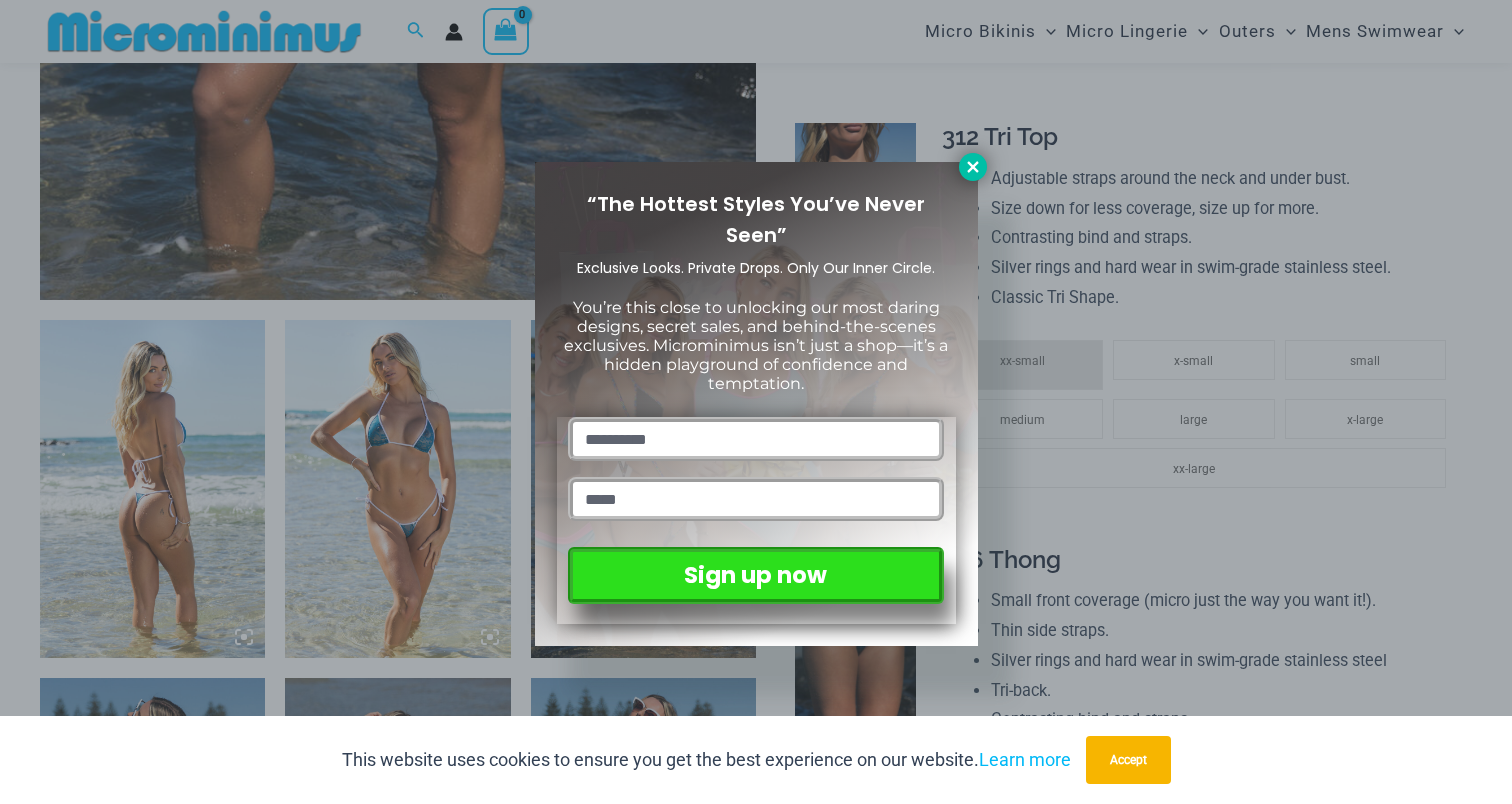 click at bounding box center [973, 167] 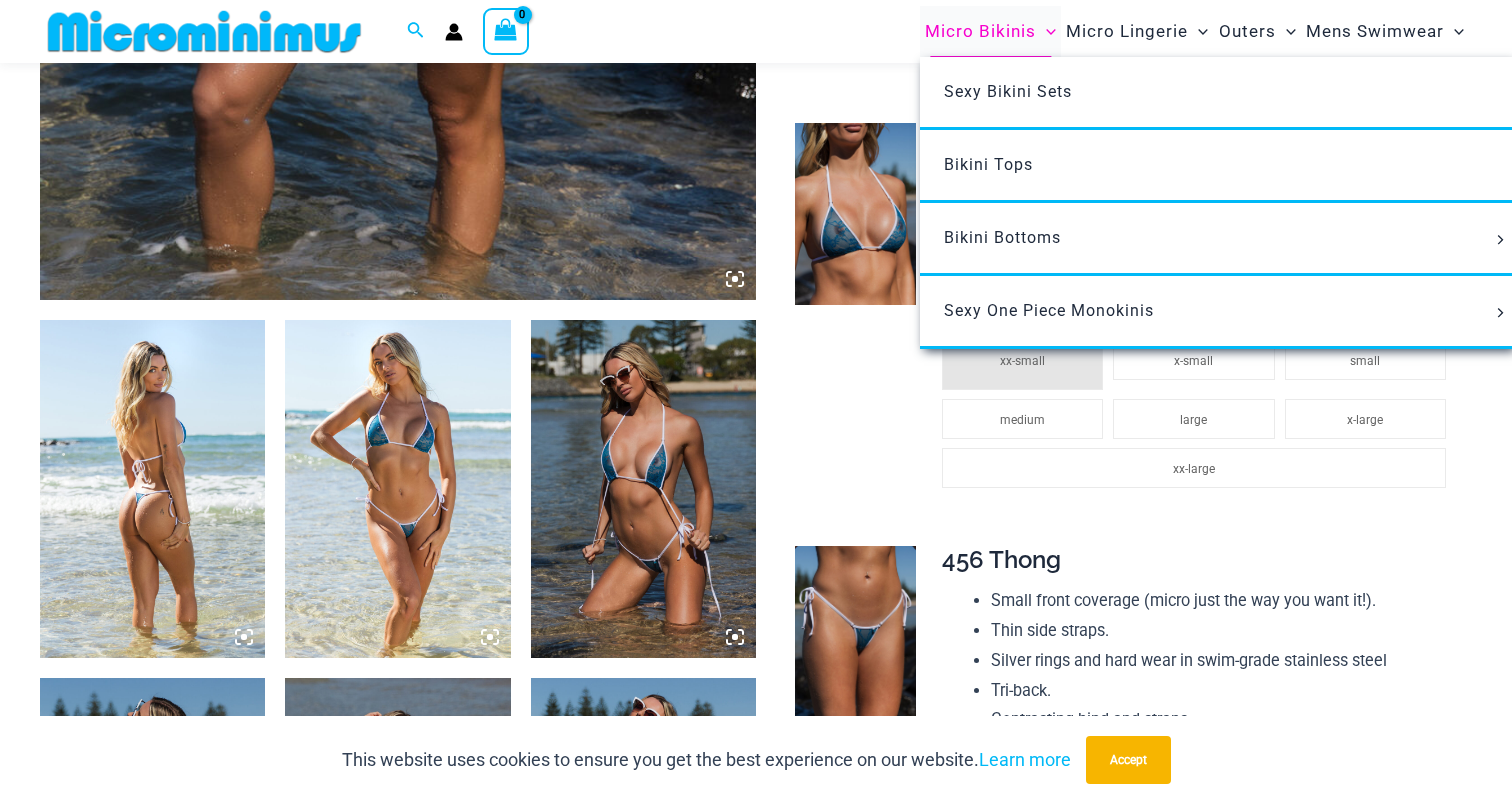 click on "Micro Bikinis" at bounding box center [980, 31] 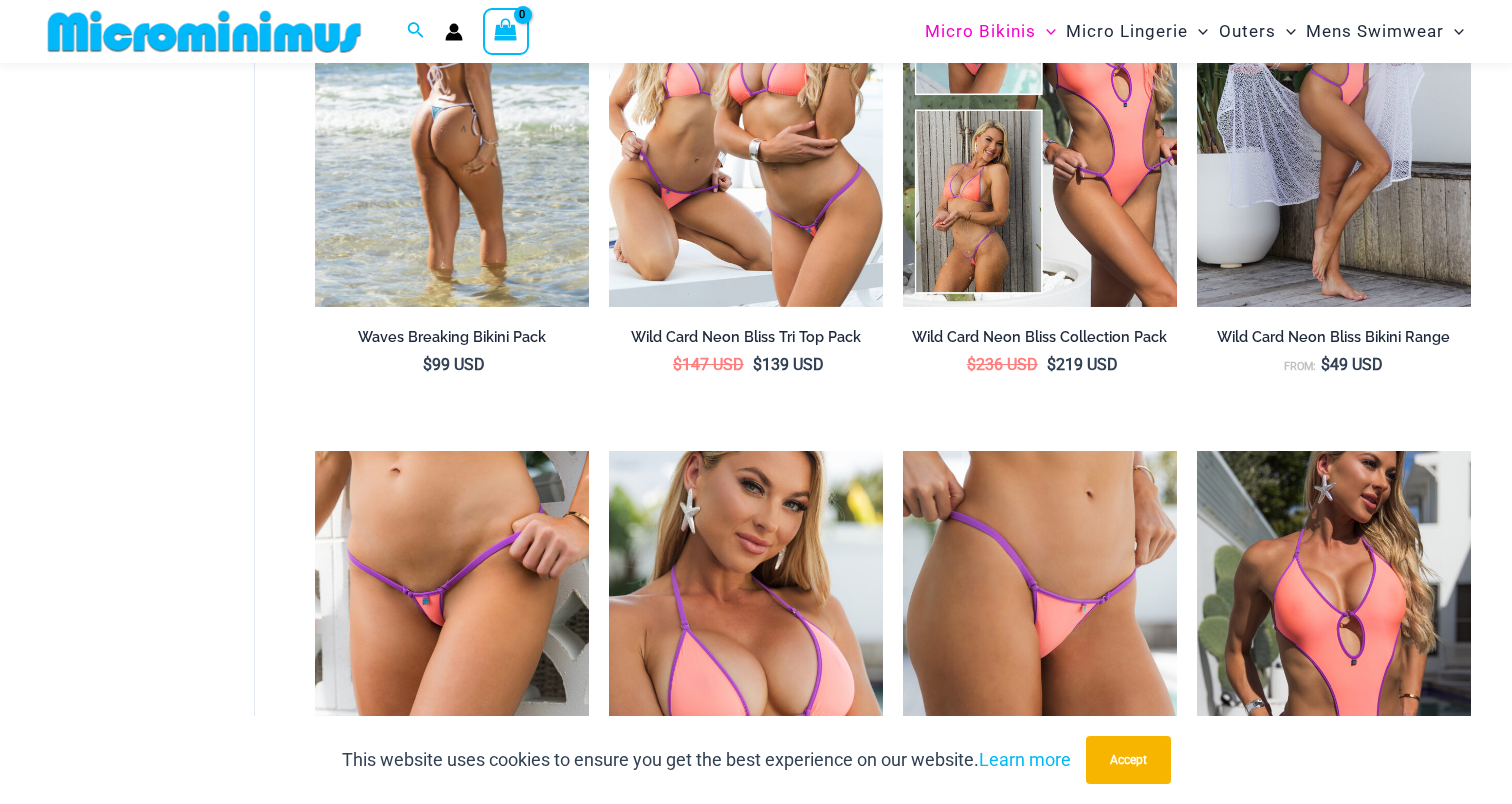 scroll, scrollTop: 828, scrollLeft: 0, axis: vertical 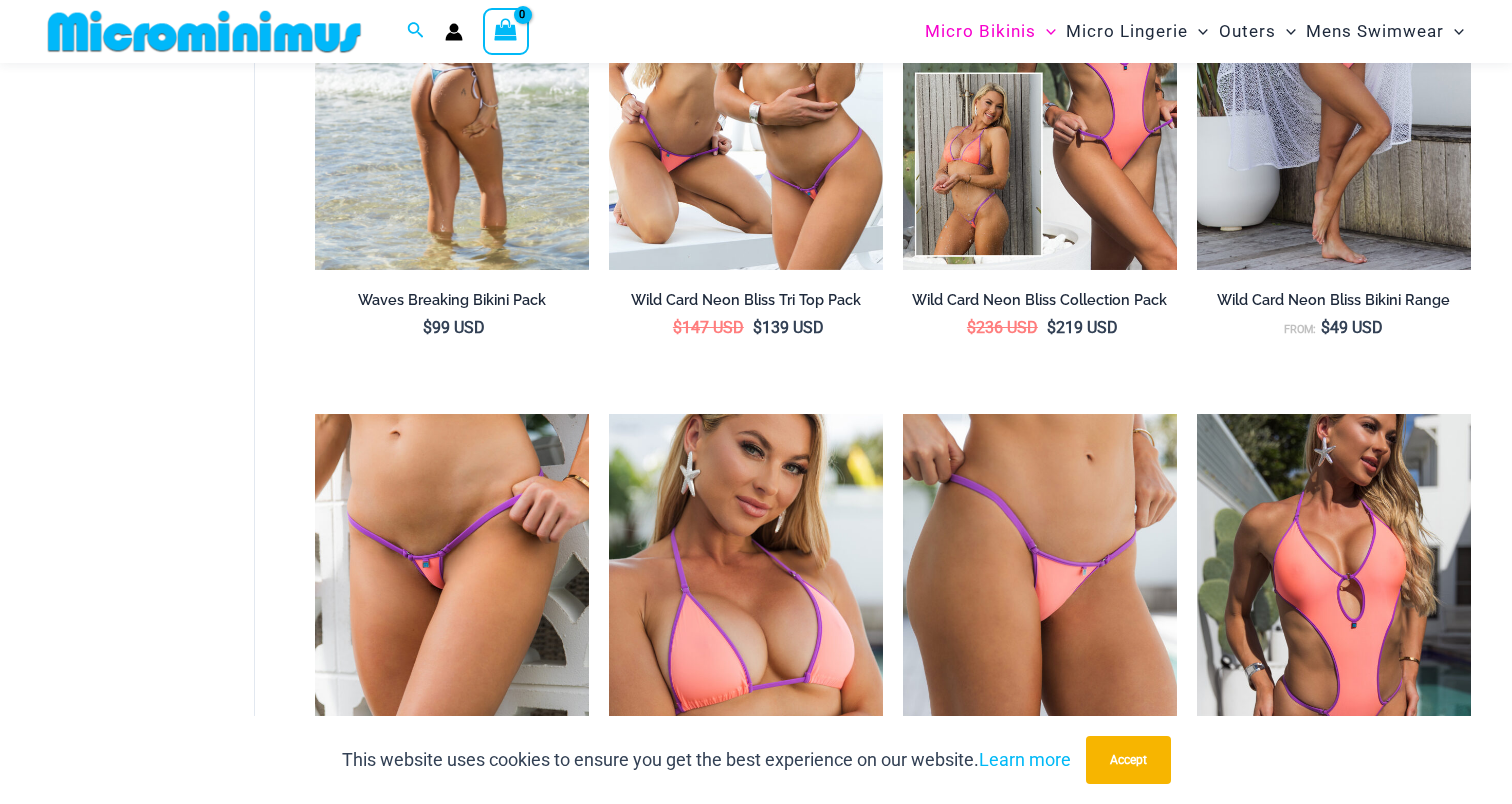 click at bounding box center (452, 64) 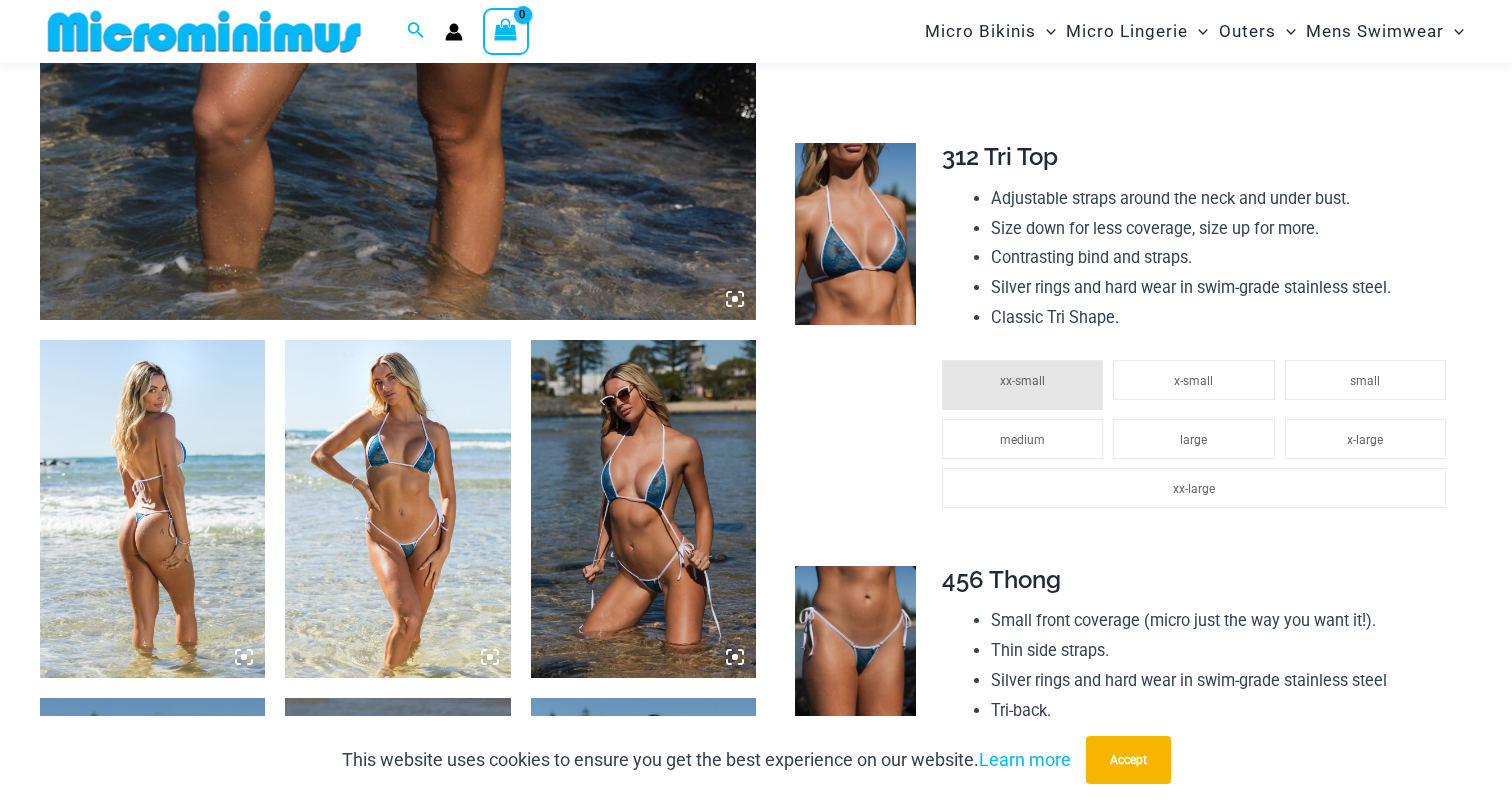 scroll, scrollTop: 945, scrollLeft: 0, axis: vertical 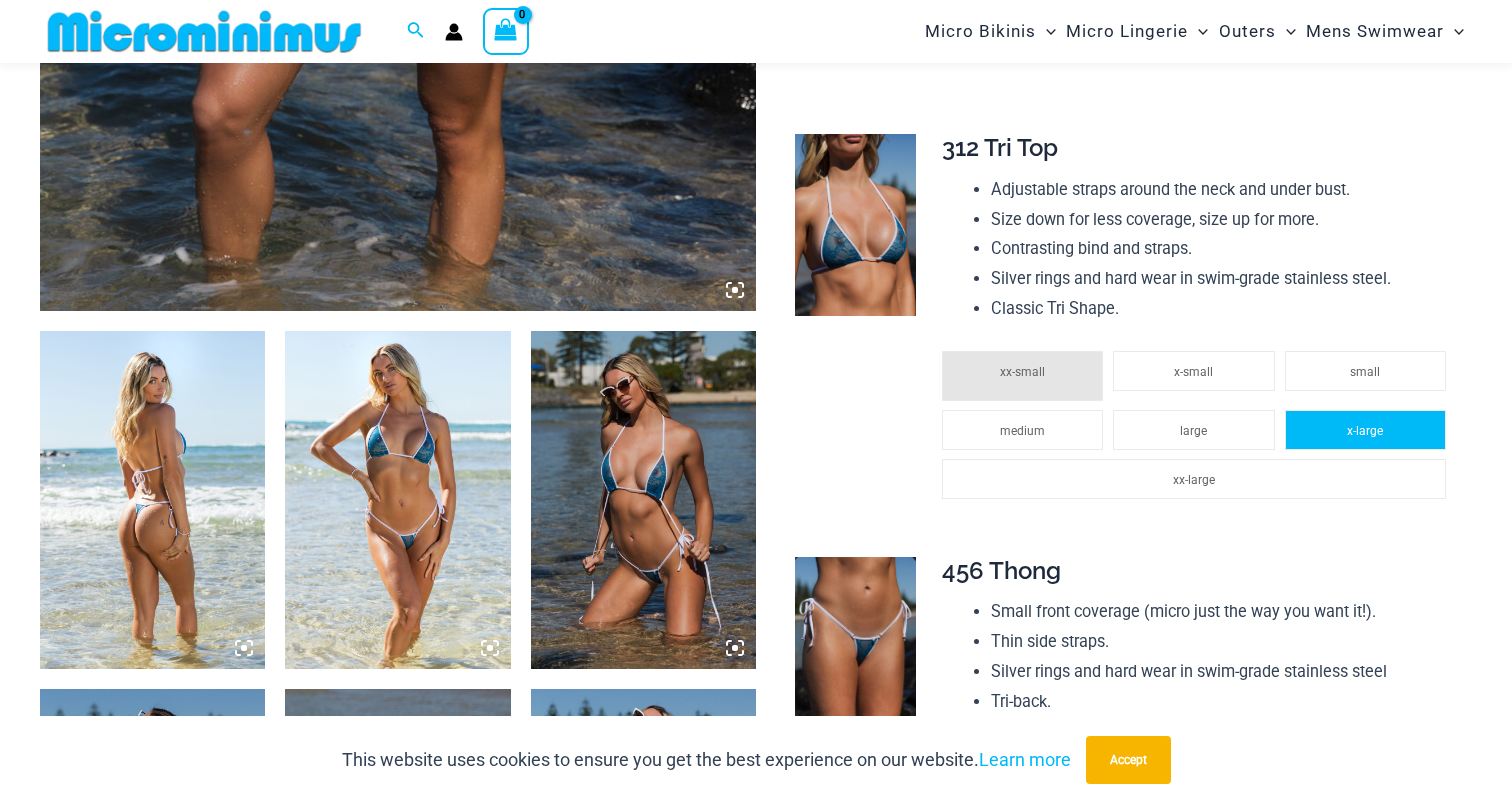click on "x-large" 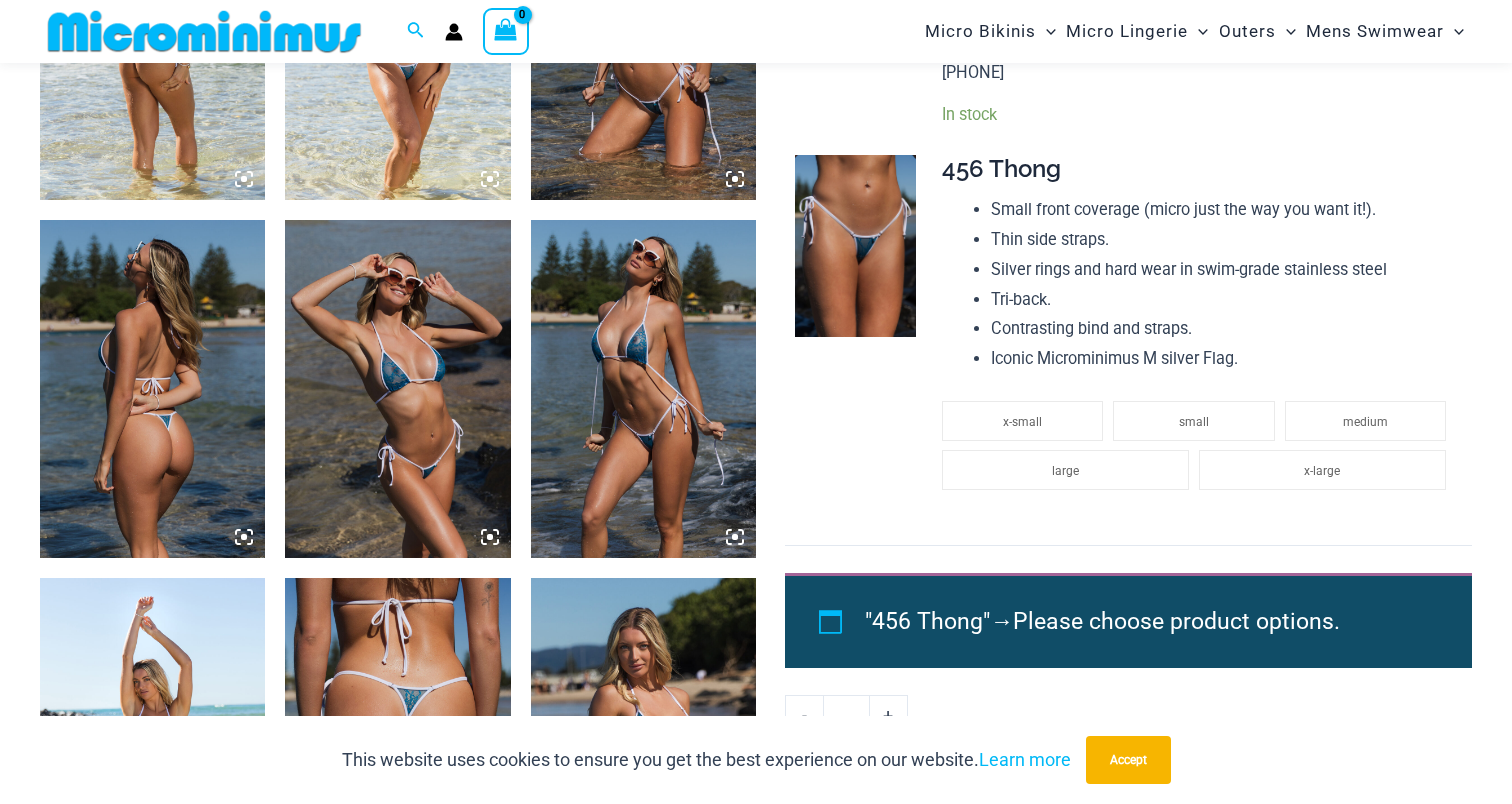 scroll, scrollTop: 1436, scrollLeft: 0, axis: vertical 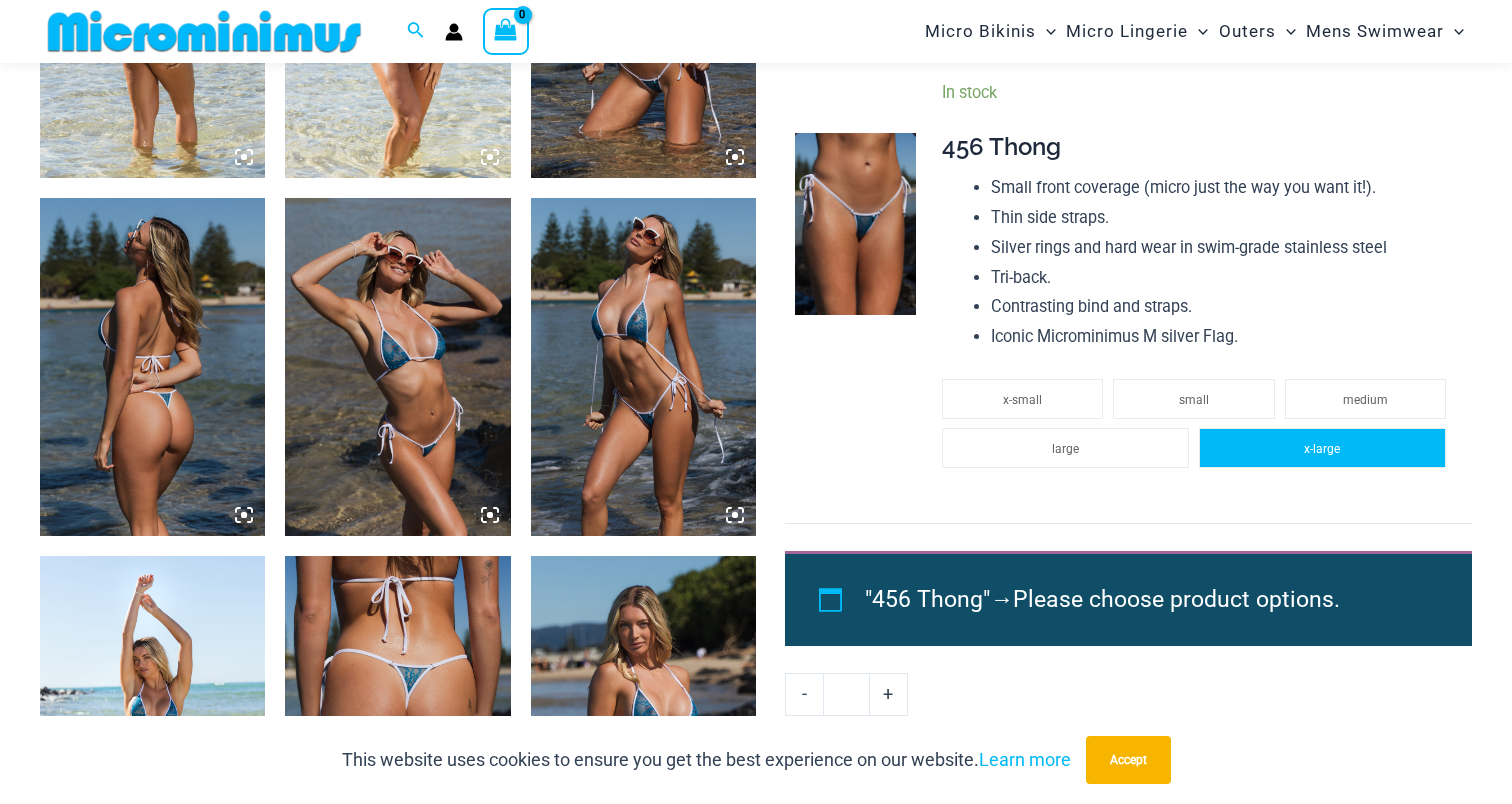 click on "x-large" 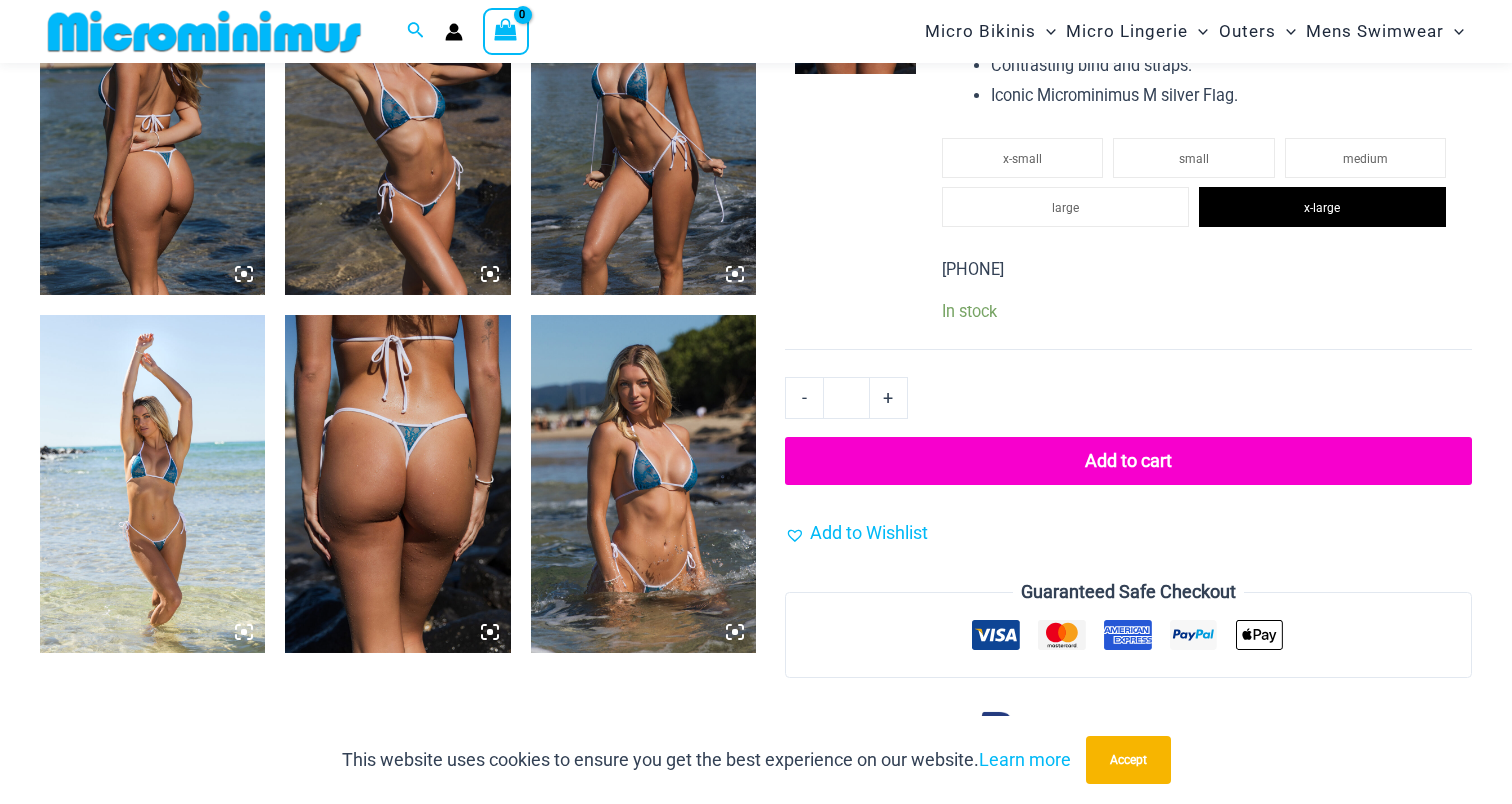 scroll, scrollTop: 1712, scrollLeft: 0, axis: vertical 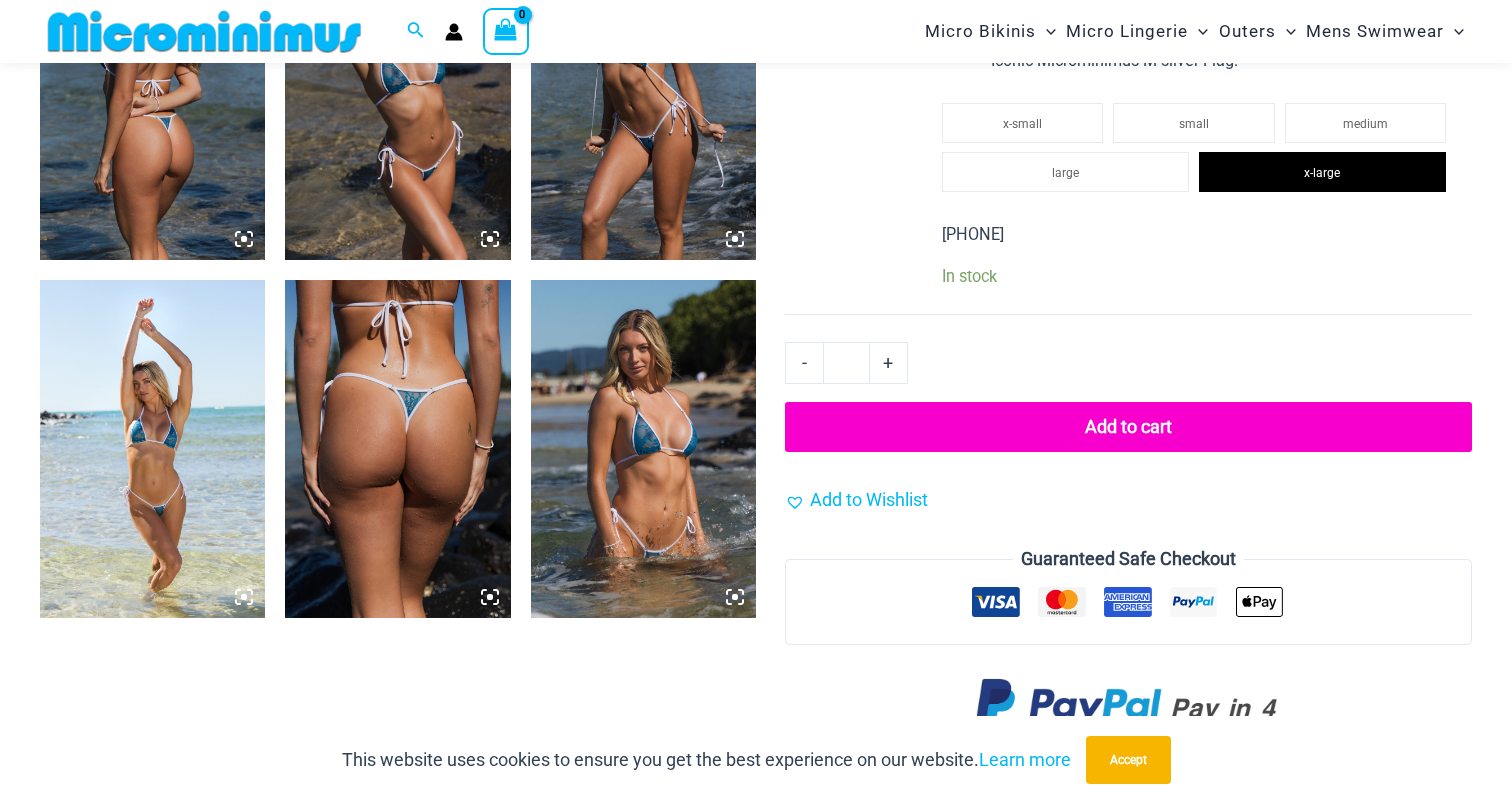 click on "Add to cart" at bounding box center (1128, 427) 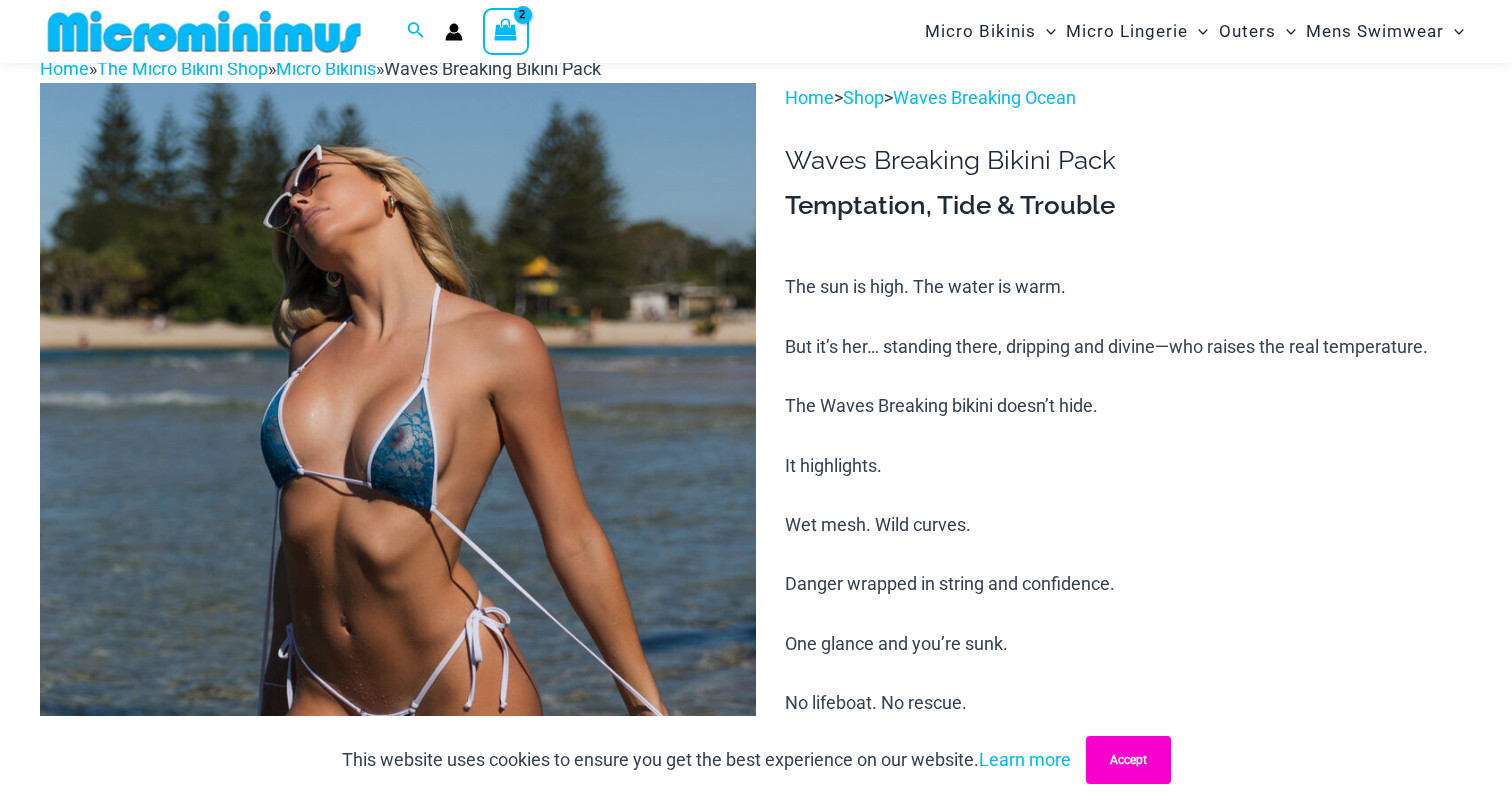 scroll, scrollTop: 82, scrollLeft: 0, axis: vertical 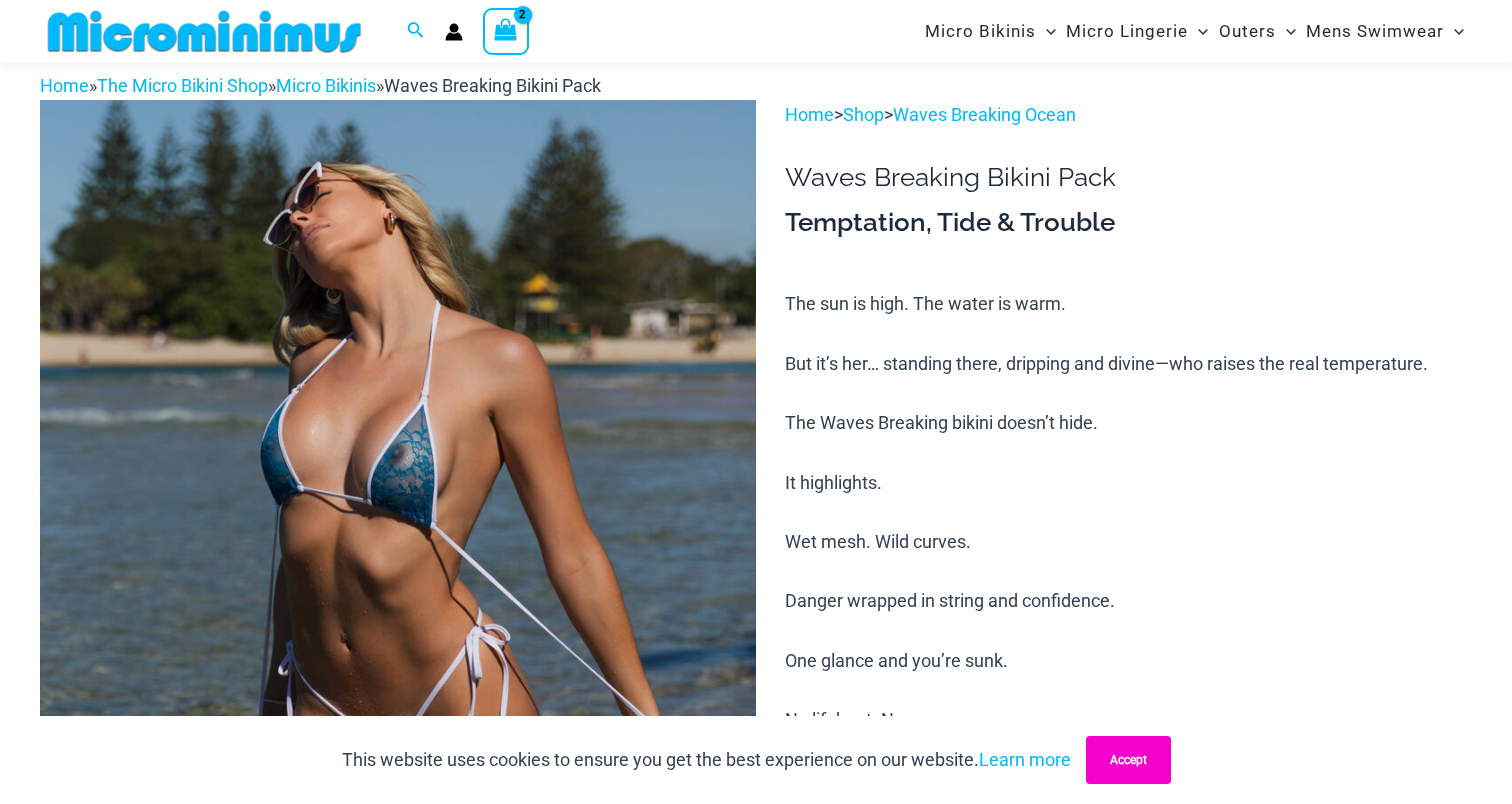 click on "Accept" at bounding box center (1128, 760) 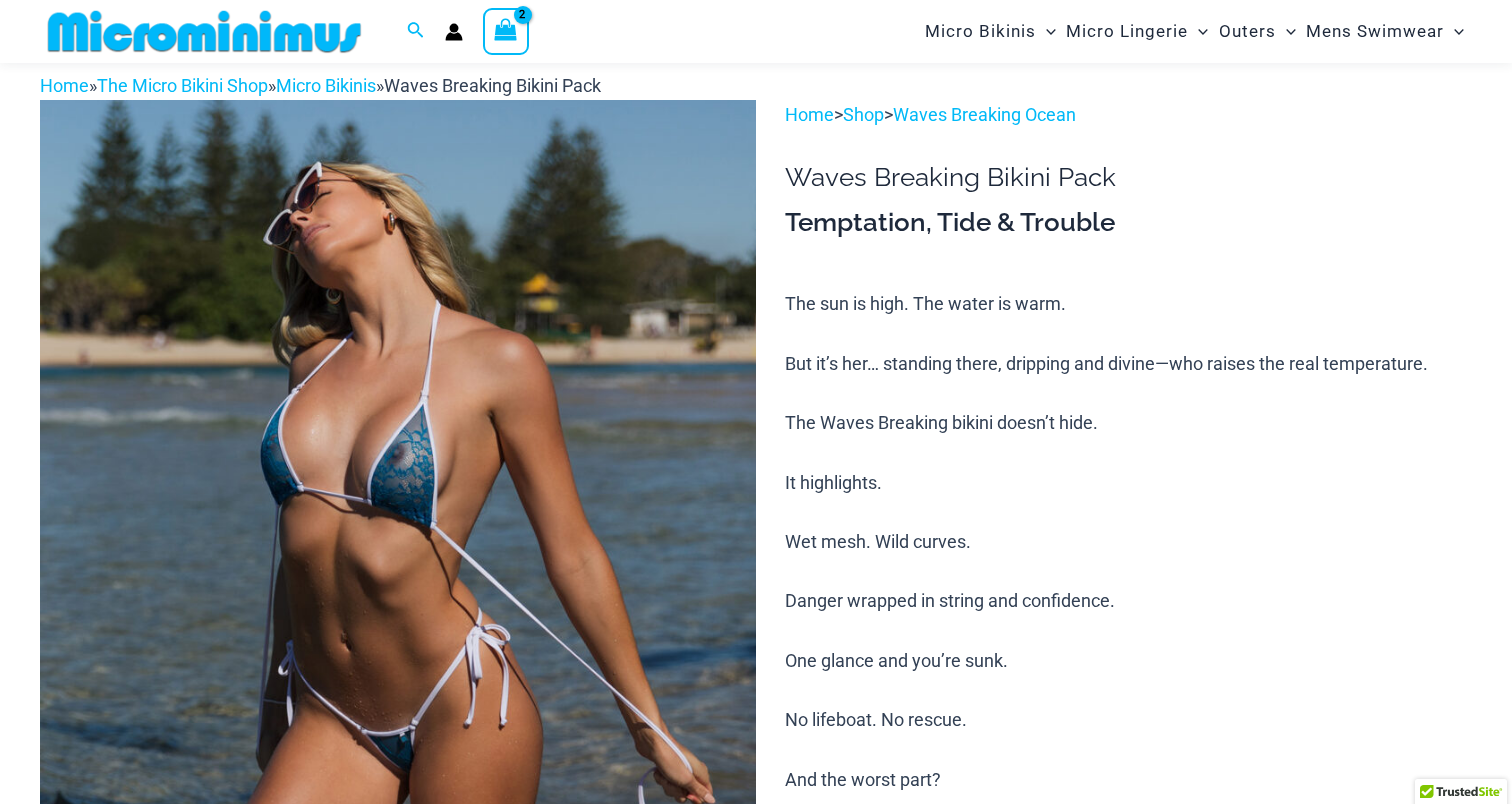 scroll, scrollTop: 0, scrollLeft: 0, axis: both 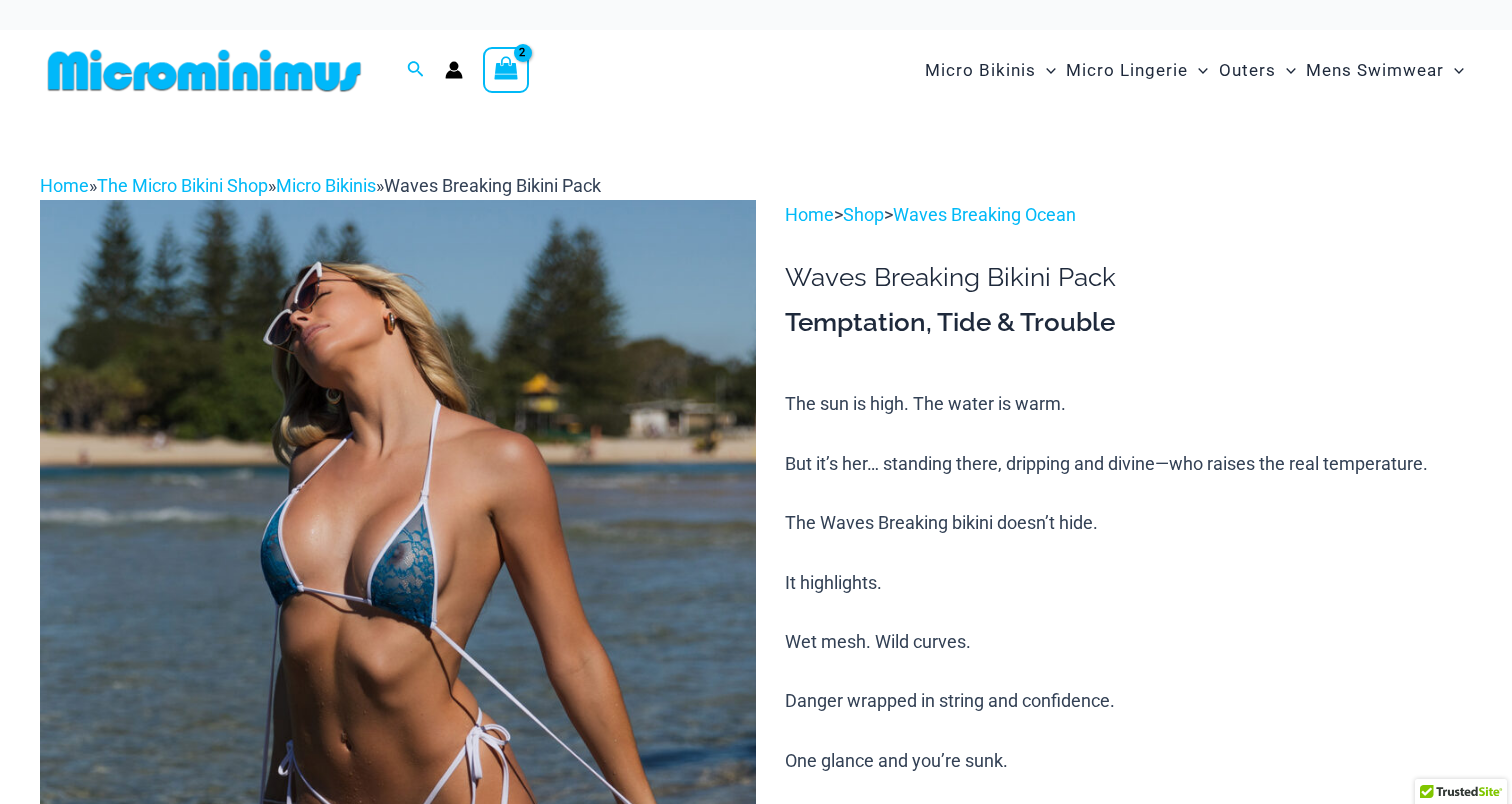 click 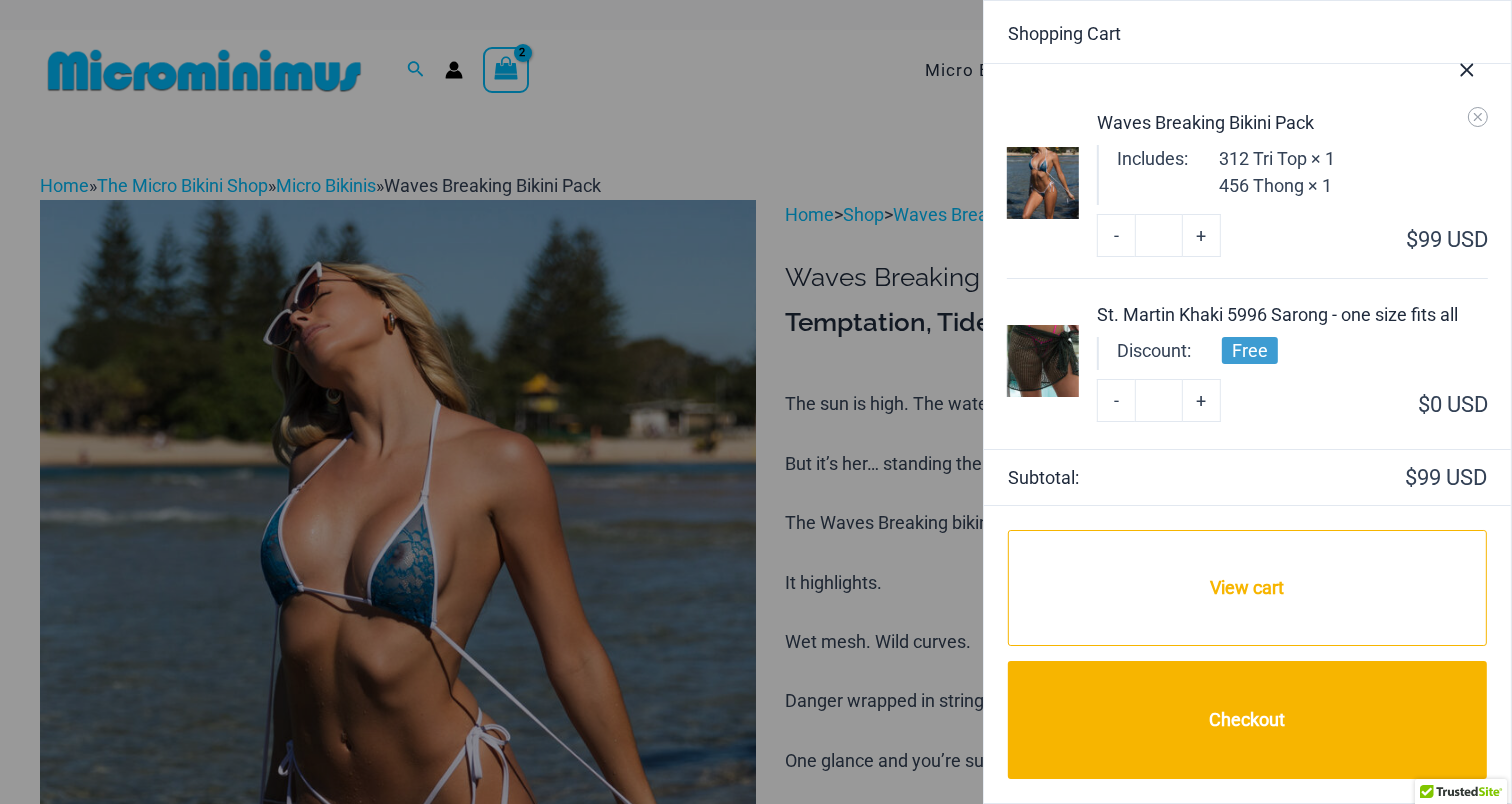 click at bounding box center [1043, 361] 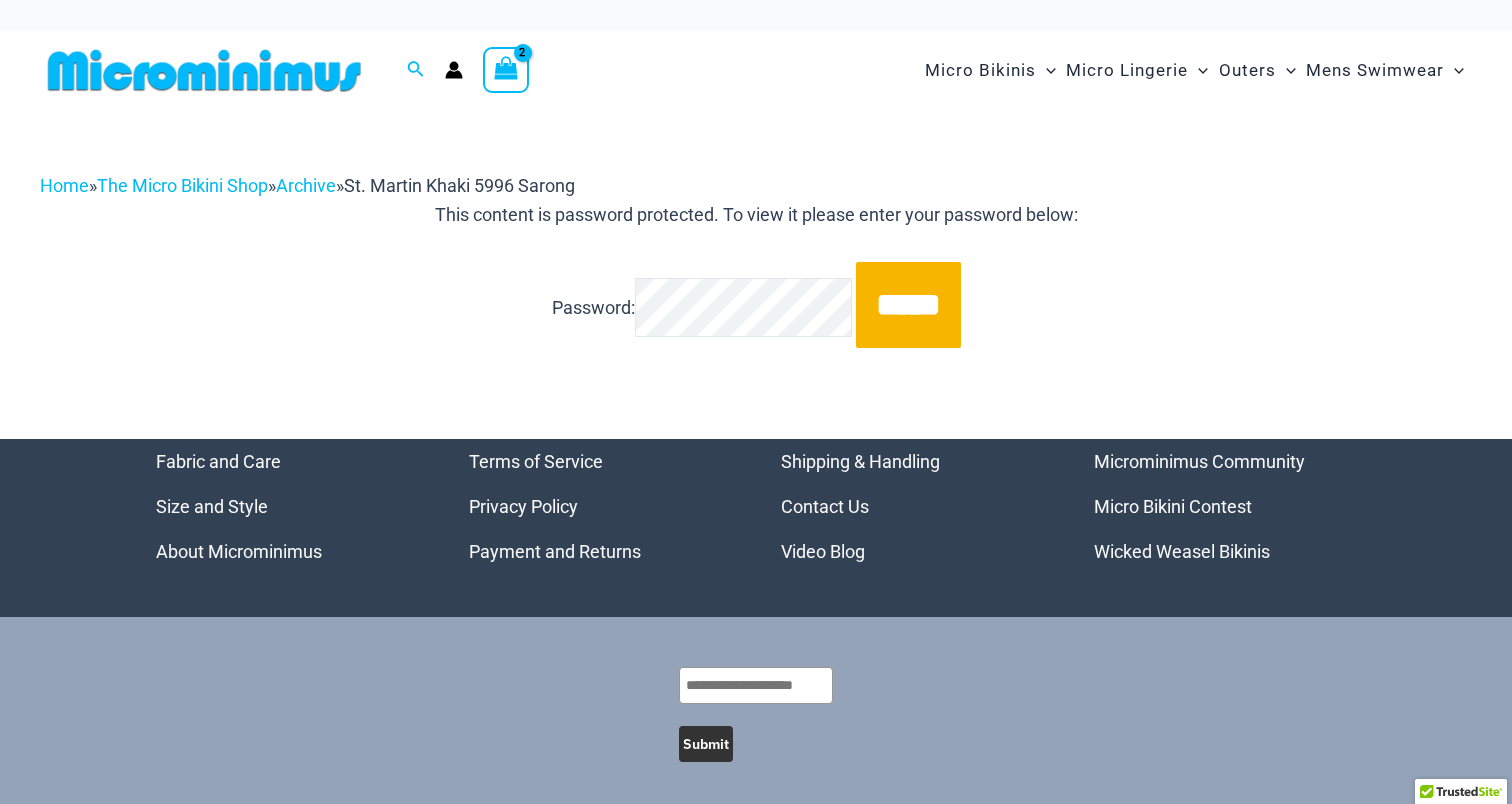 scroll, scrollTop: 8, scrollLeft: 0, axis: vertical 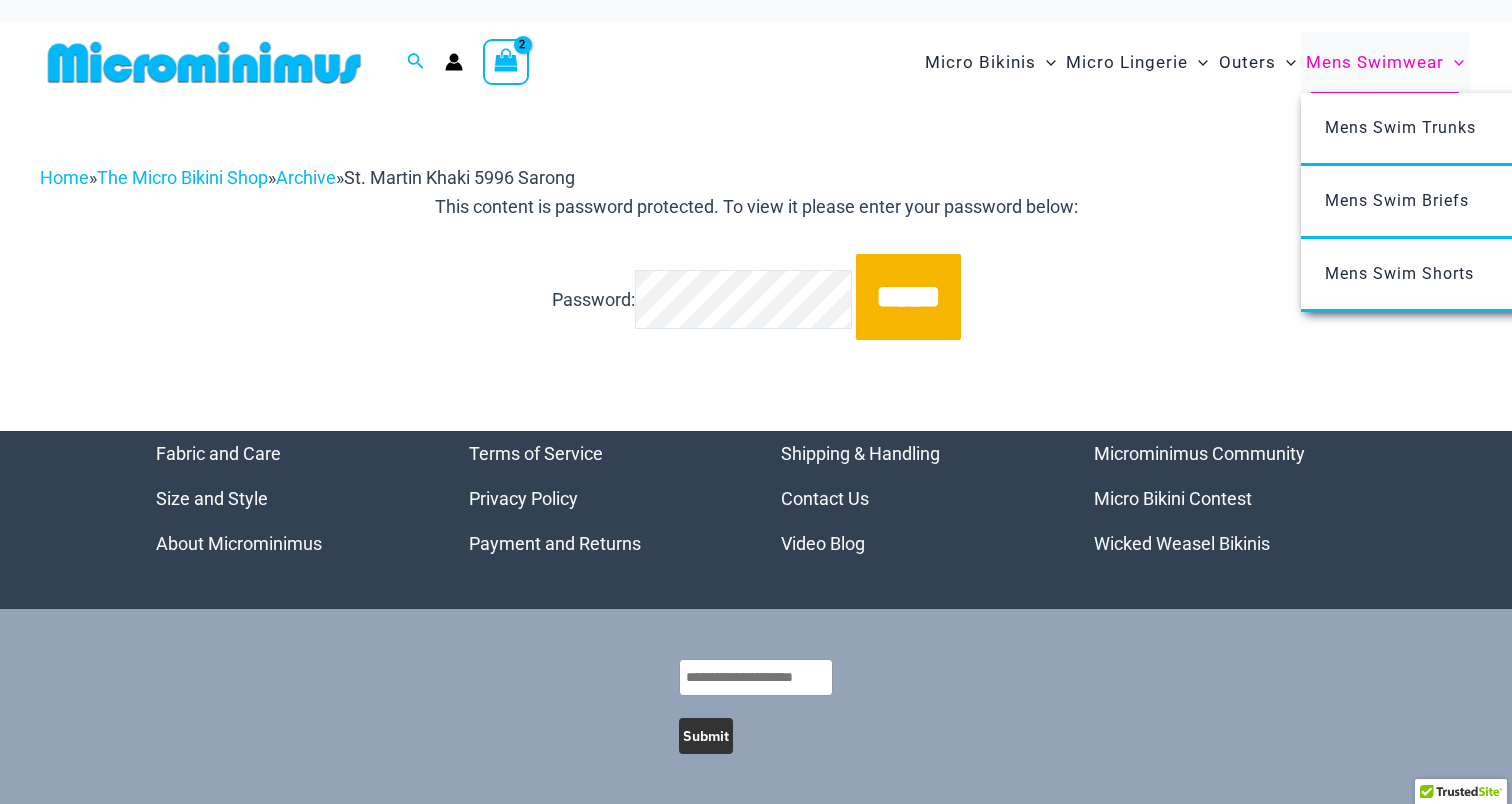 click on "Mens Swimwear" at bounding box center [1375, 62] 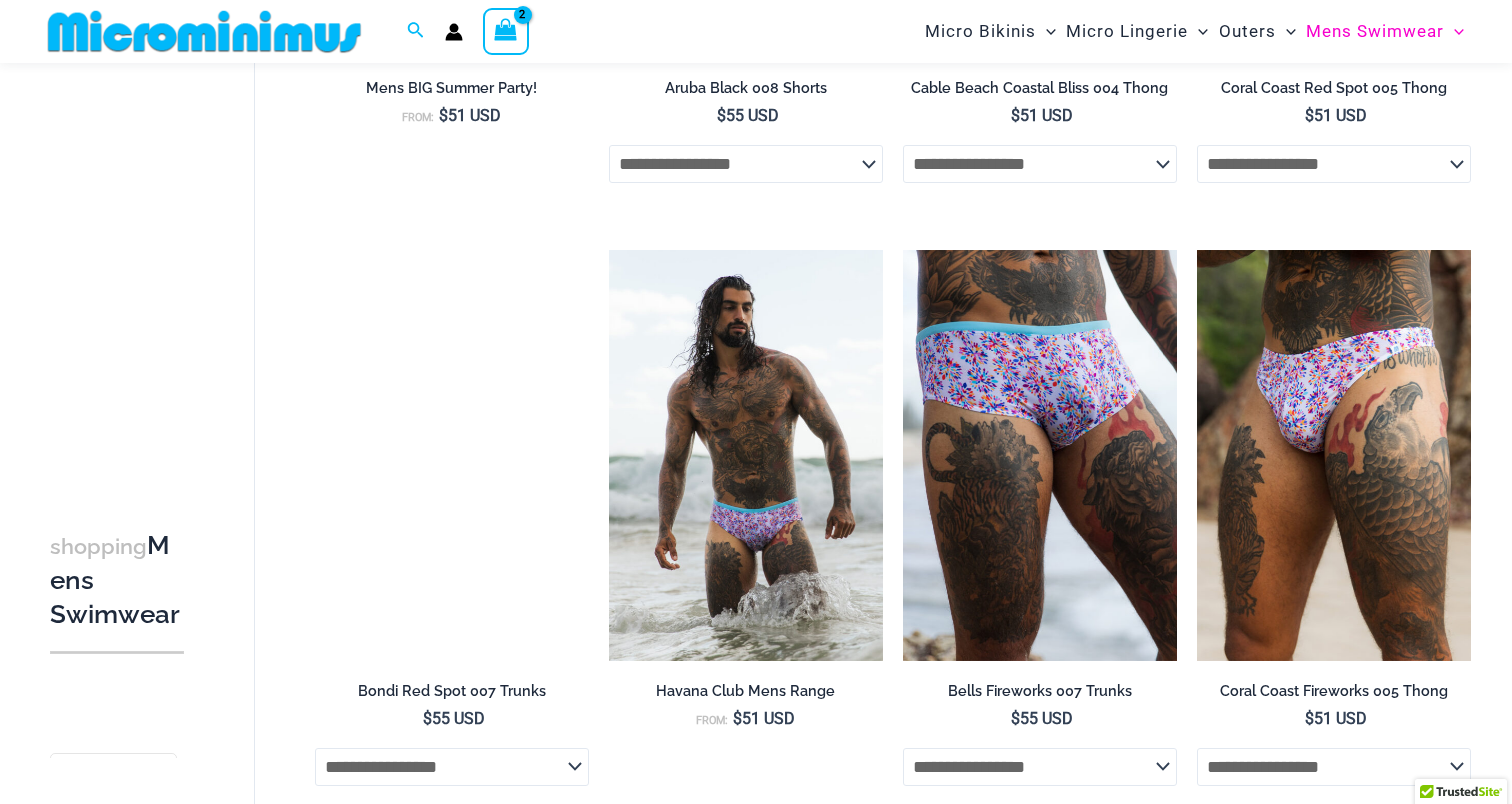 scroll, scrollTop: 0, scrollLeft: 0, axis: both 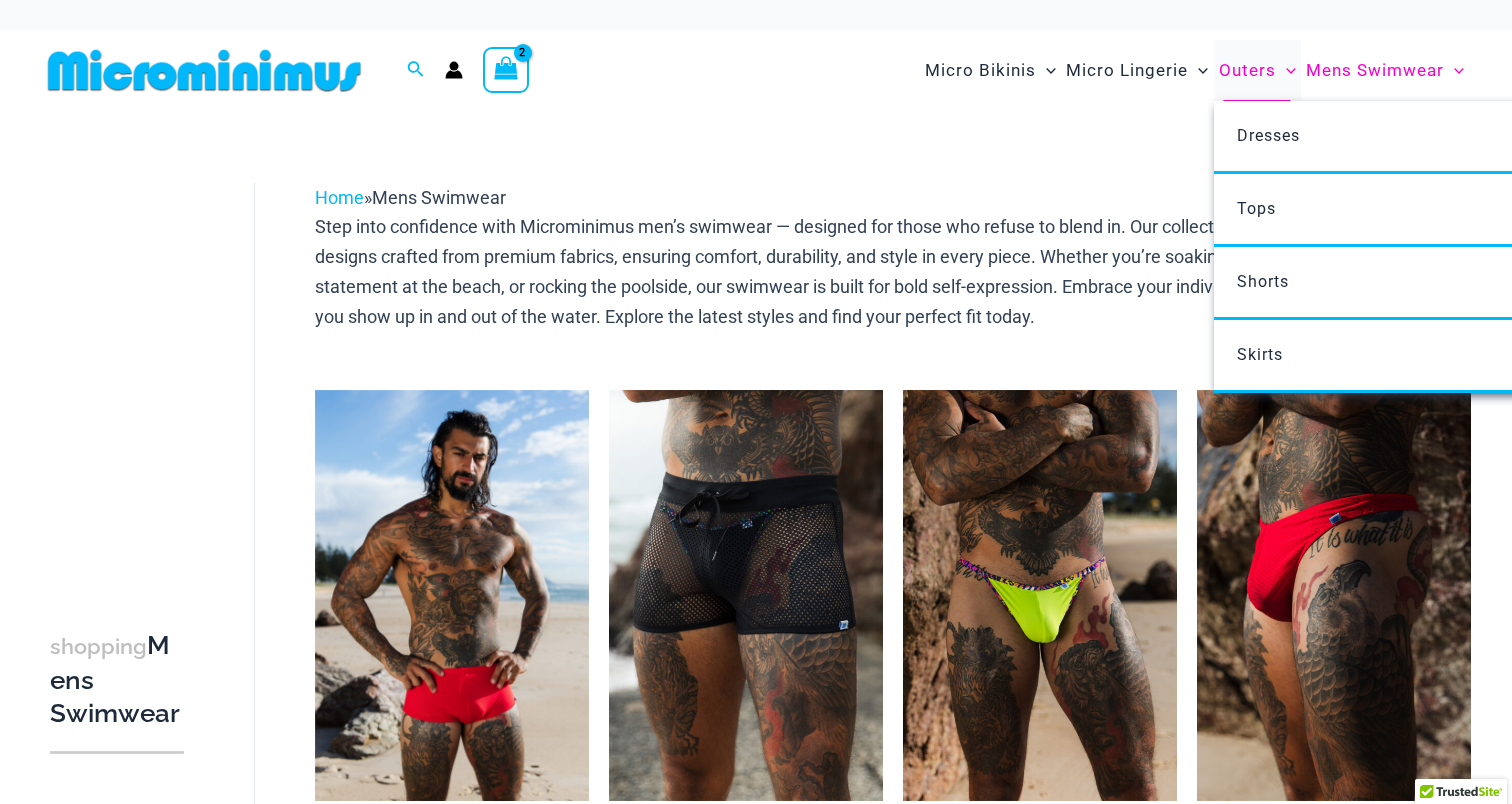 click on "Outers" at bounding box center (1247, 70) 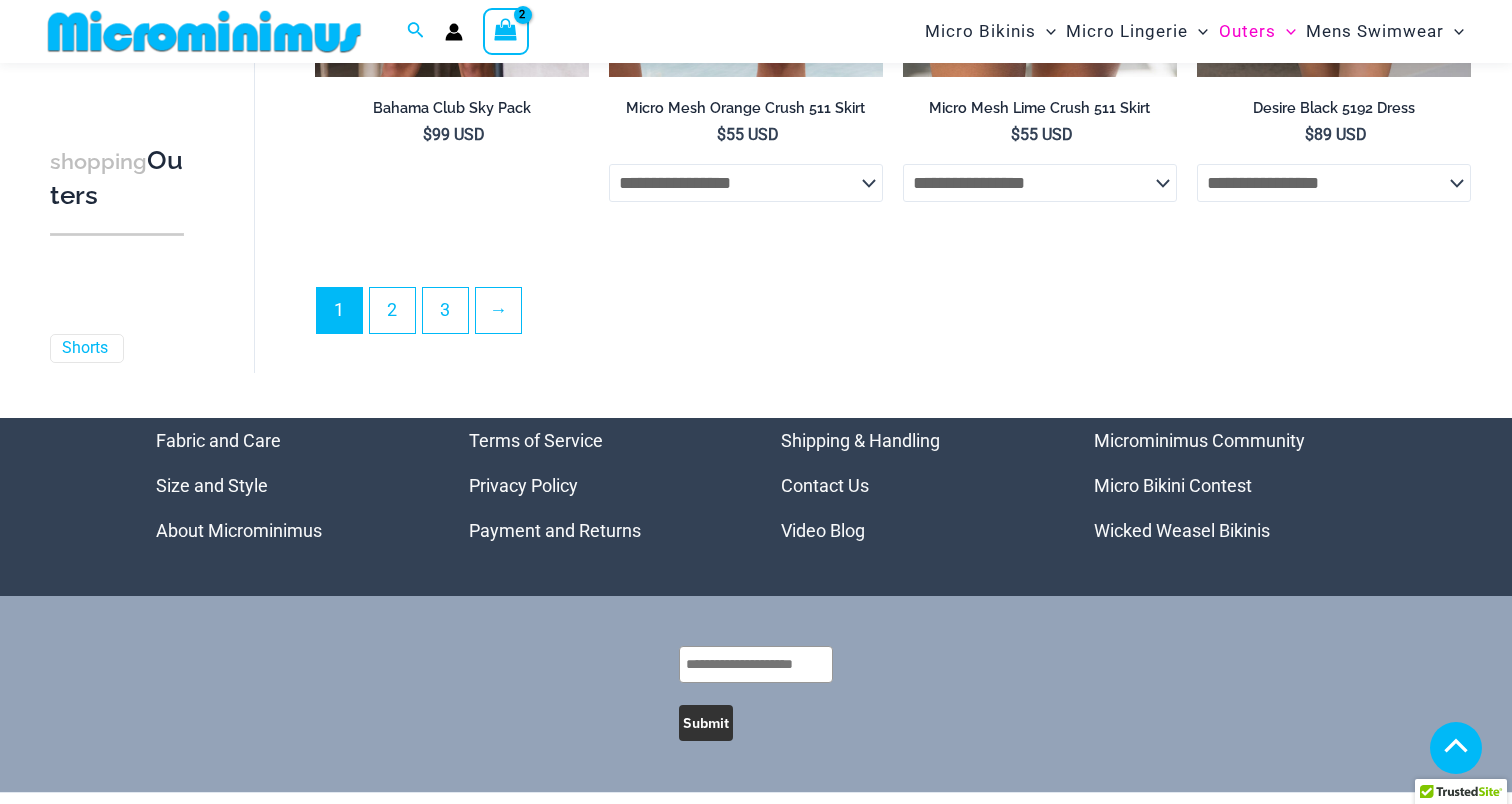 scroll, scrollTop: 4985, scrollLeft: 0, axis: vertical 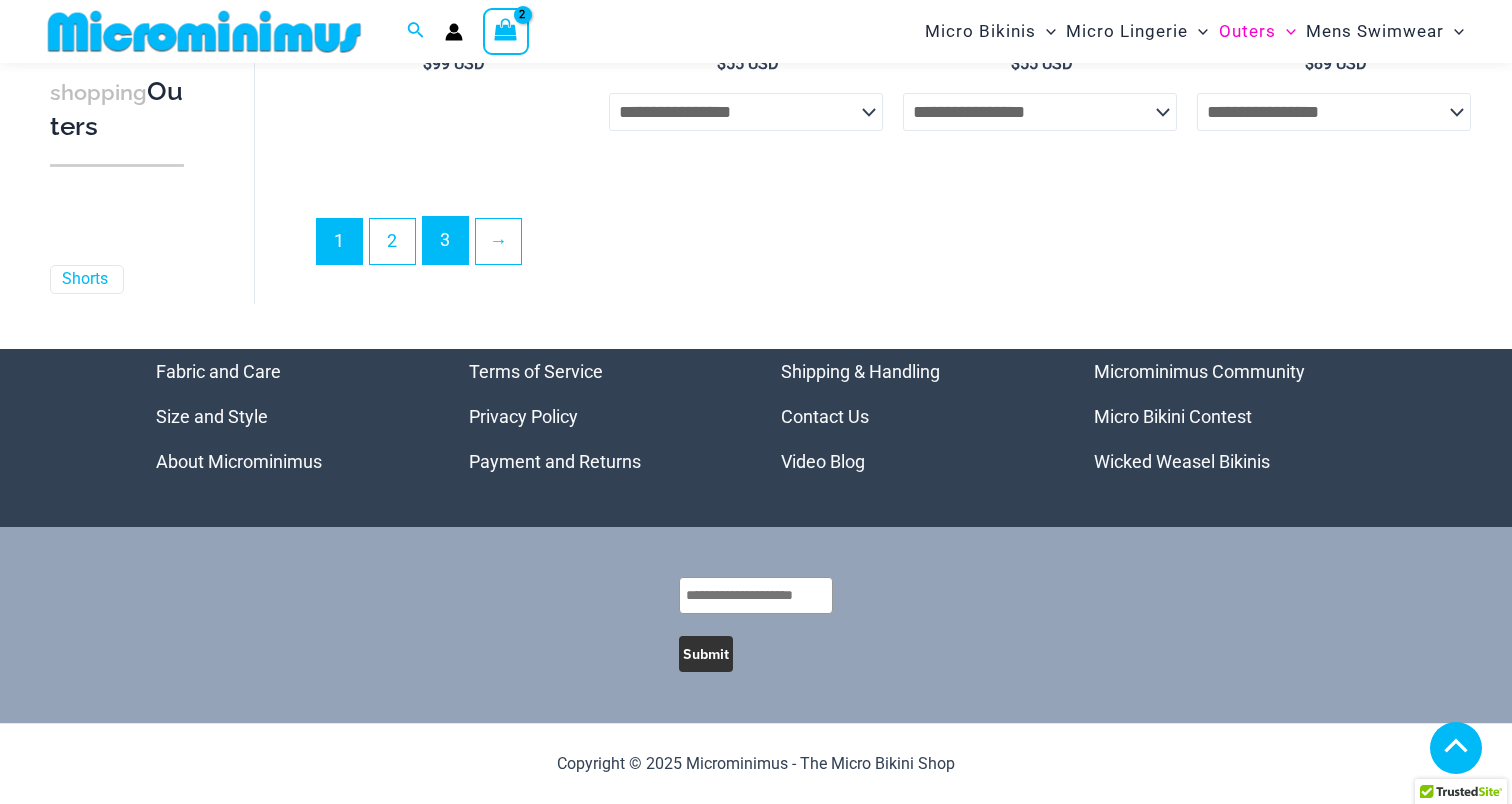 click on "3" at bounding box center (445, 240) 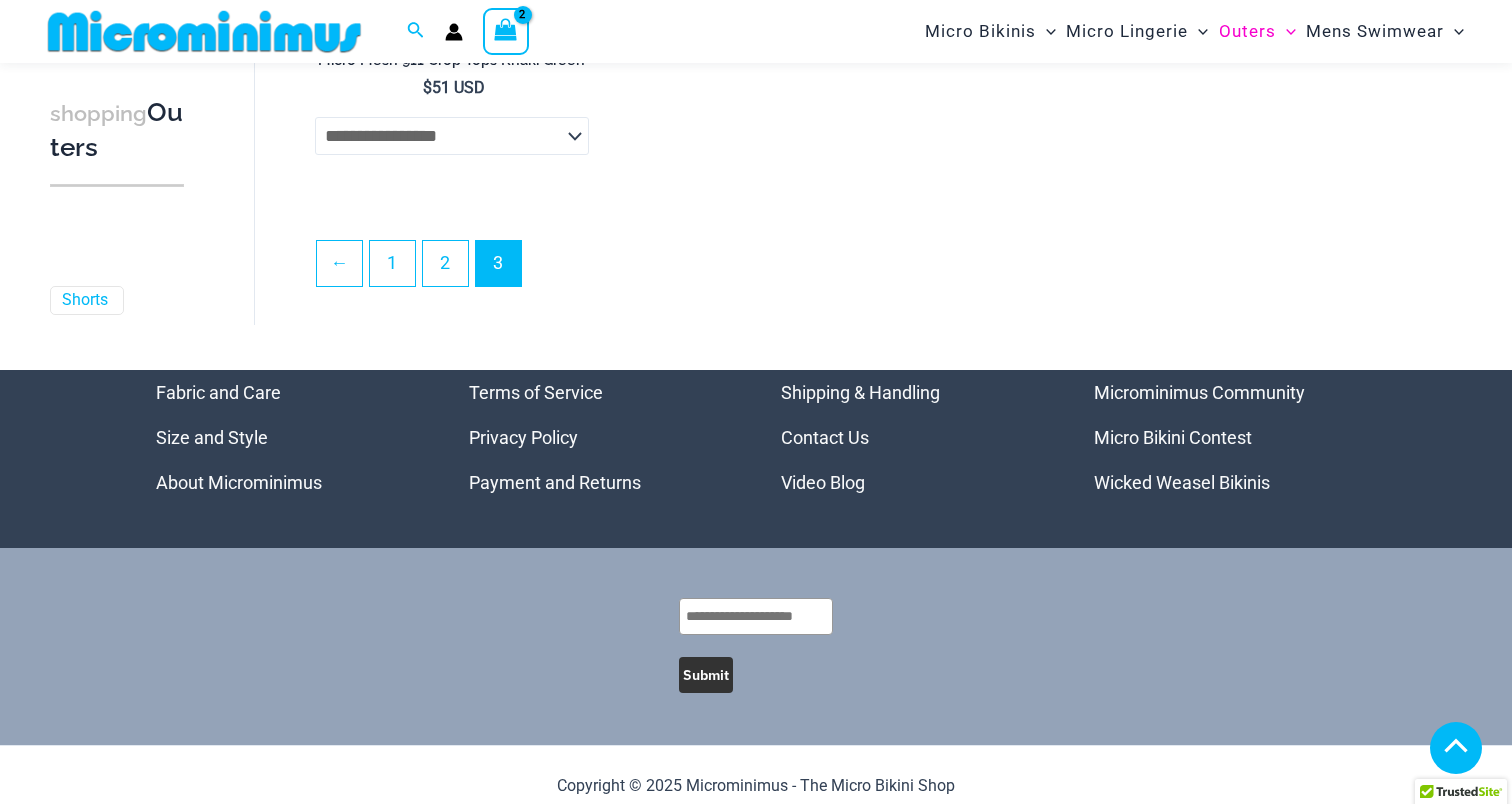 scroll, scrollTop: 4908, scrollLeft: 0, axis: vertical 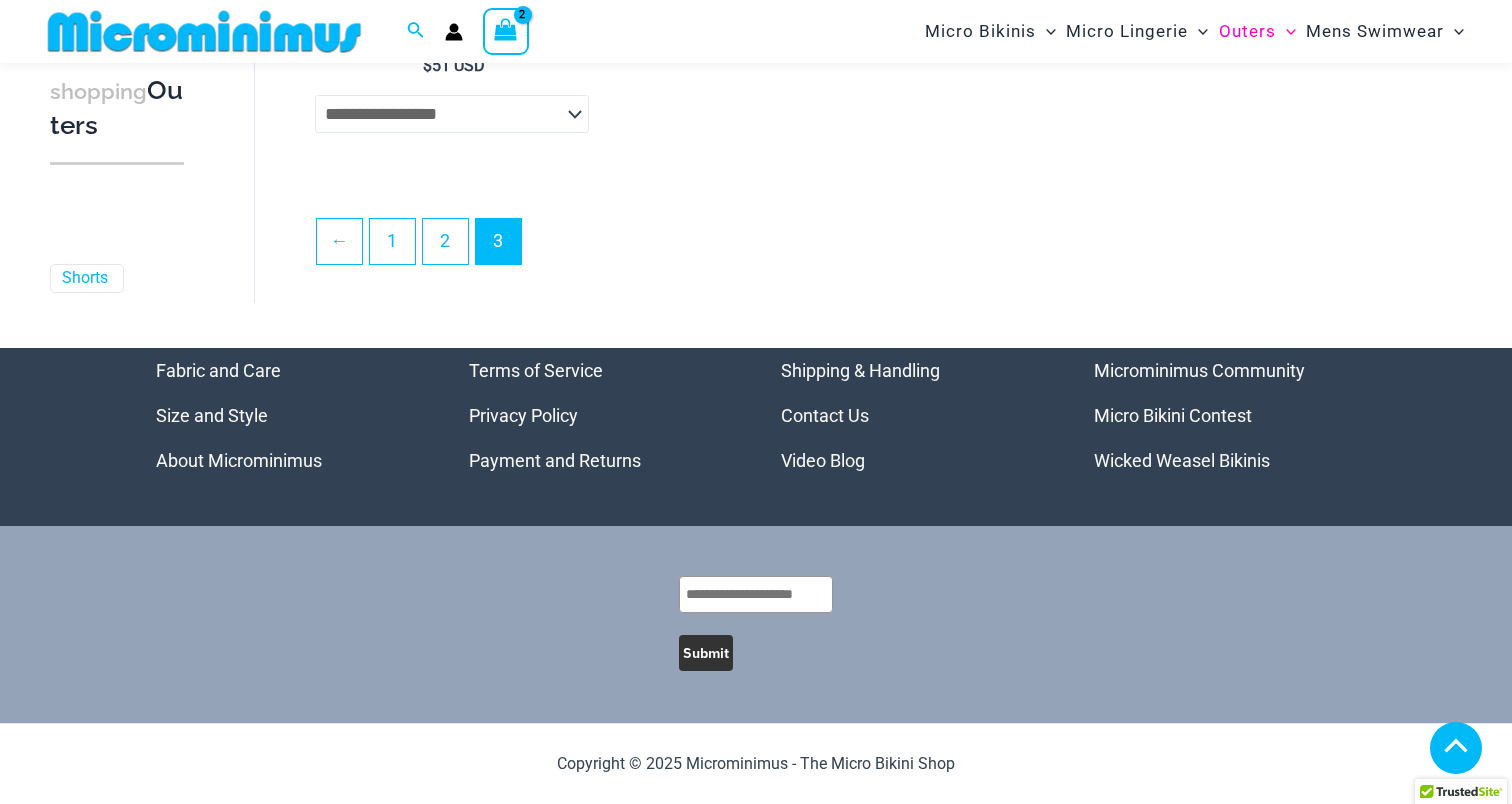 click on "←
1
2
3" at bounding box center (893, 247) 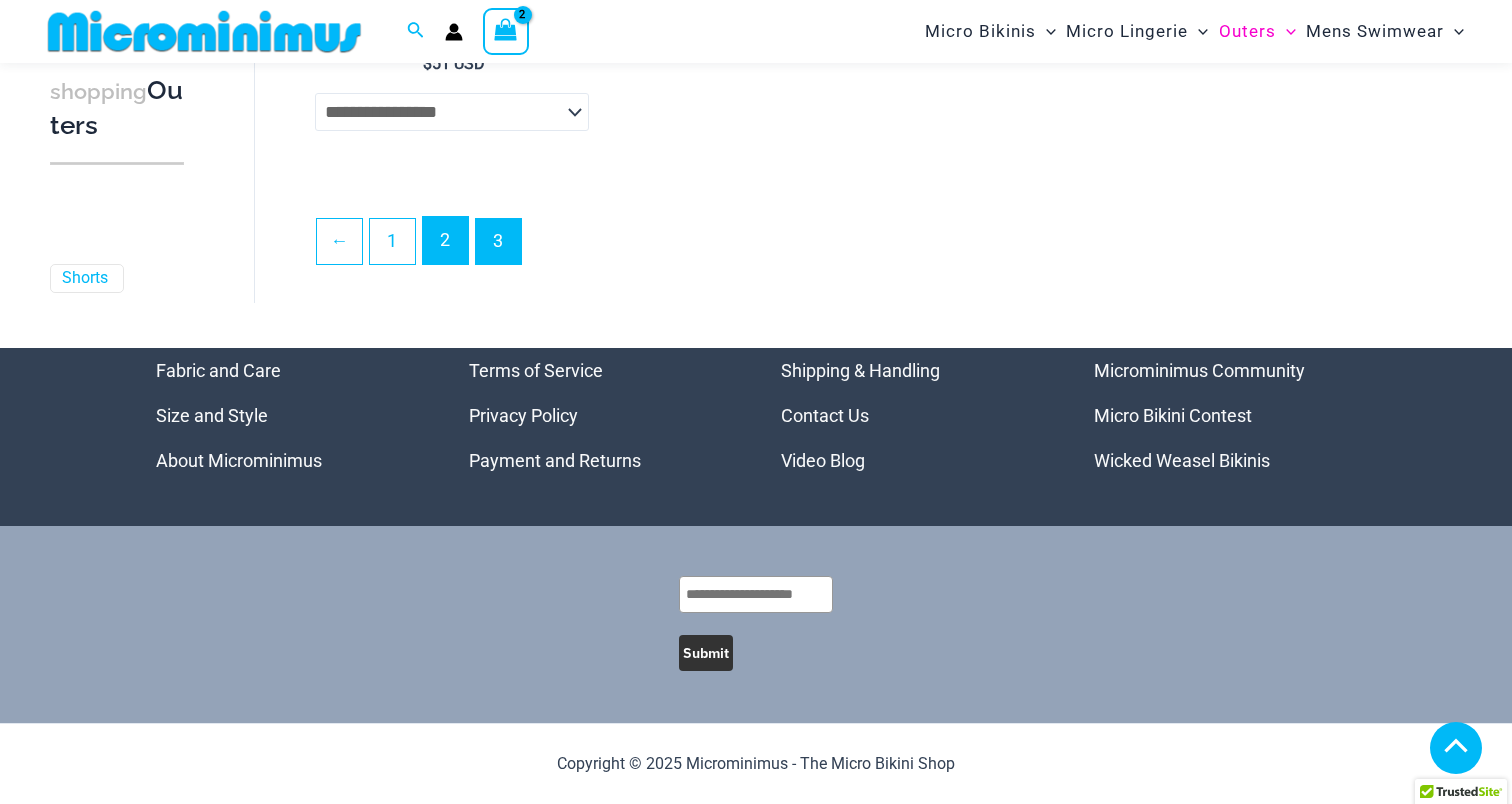 click on "2" at bounding box center [445, 240] 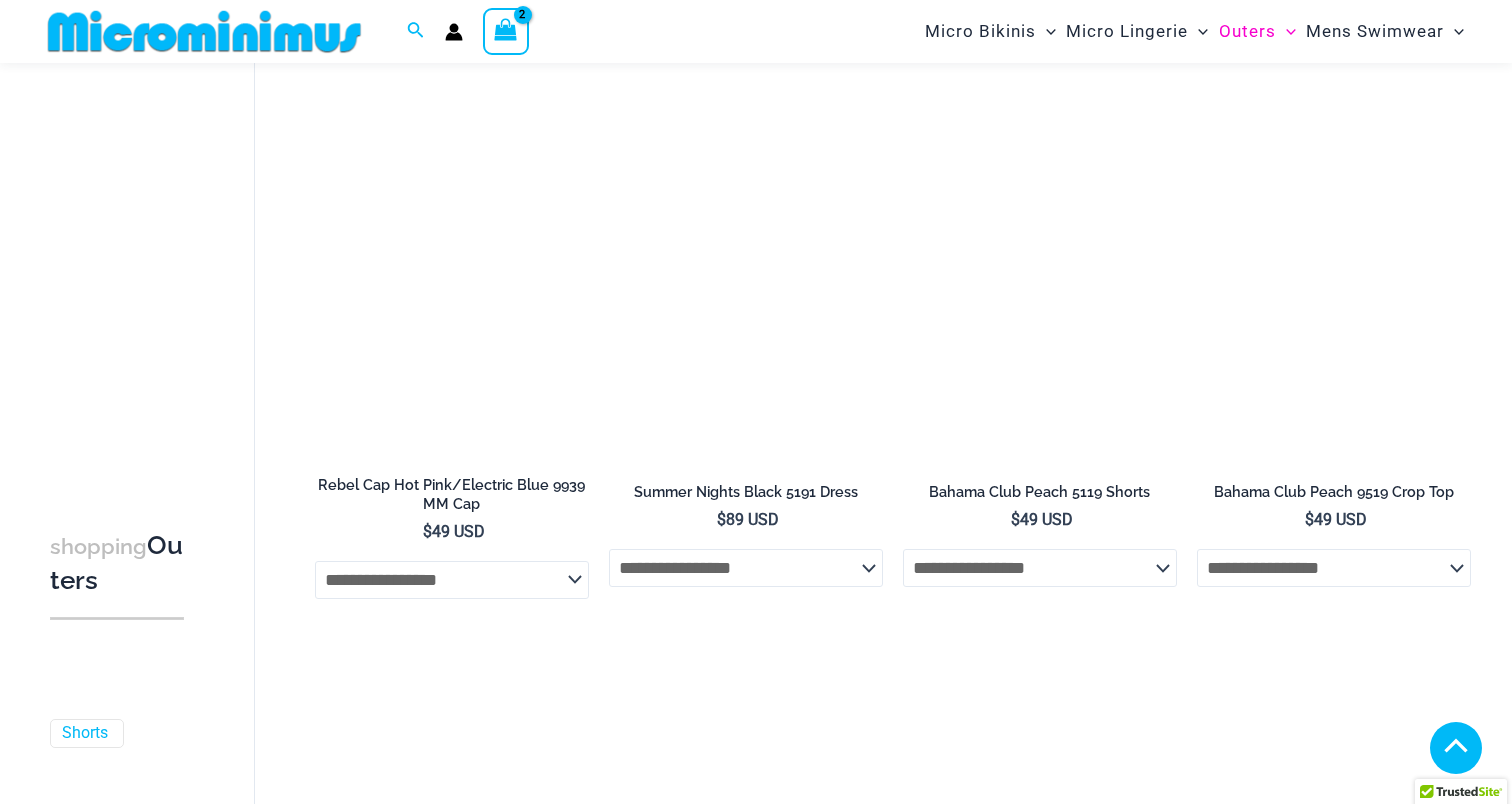 scroll, scrollTop: 1419, scrollLeft: 0, axis: vertical 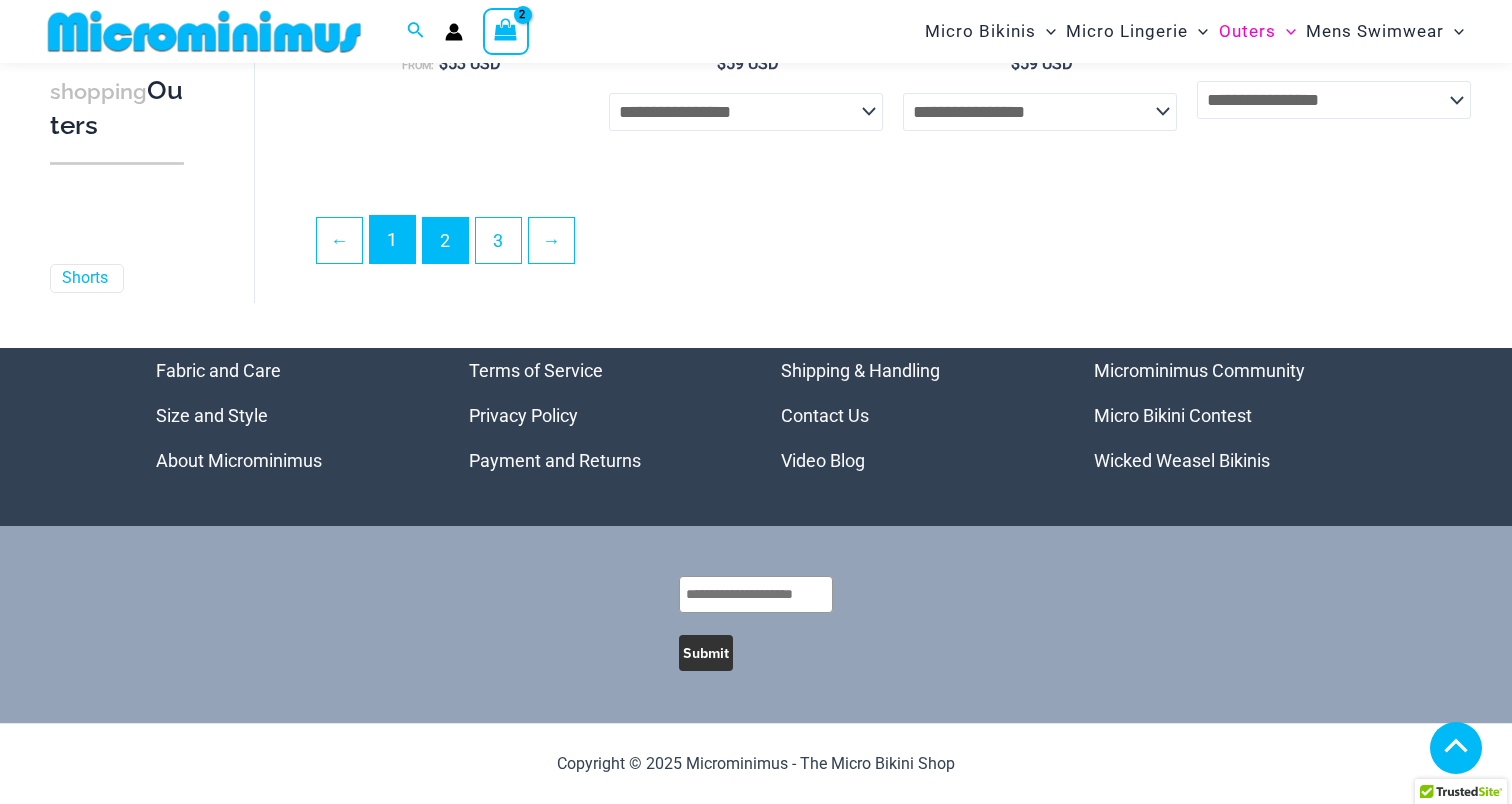 click on "1" at bounding box center (392, 239) 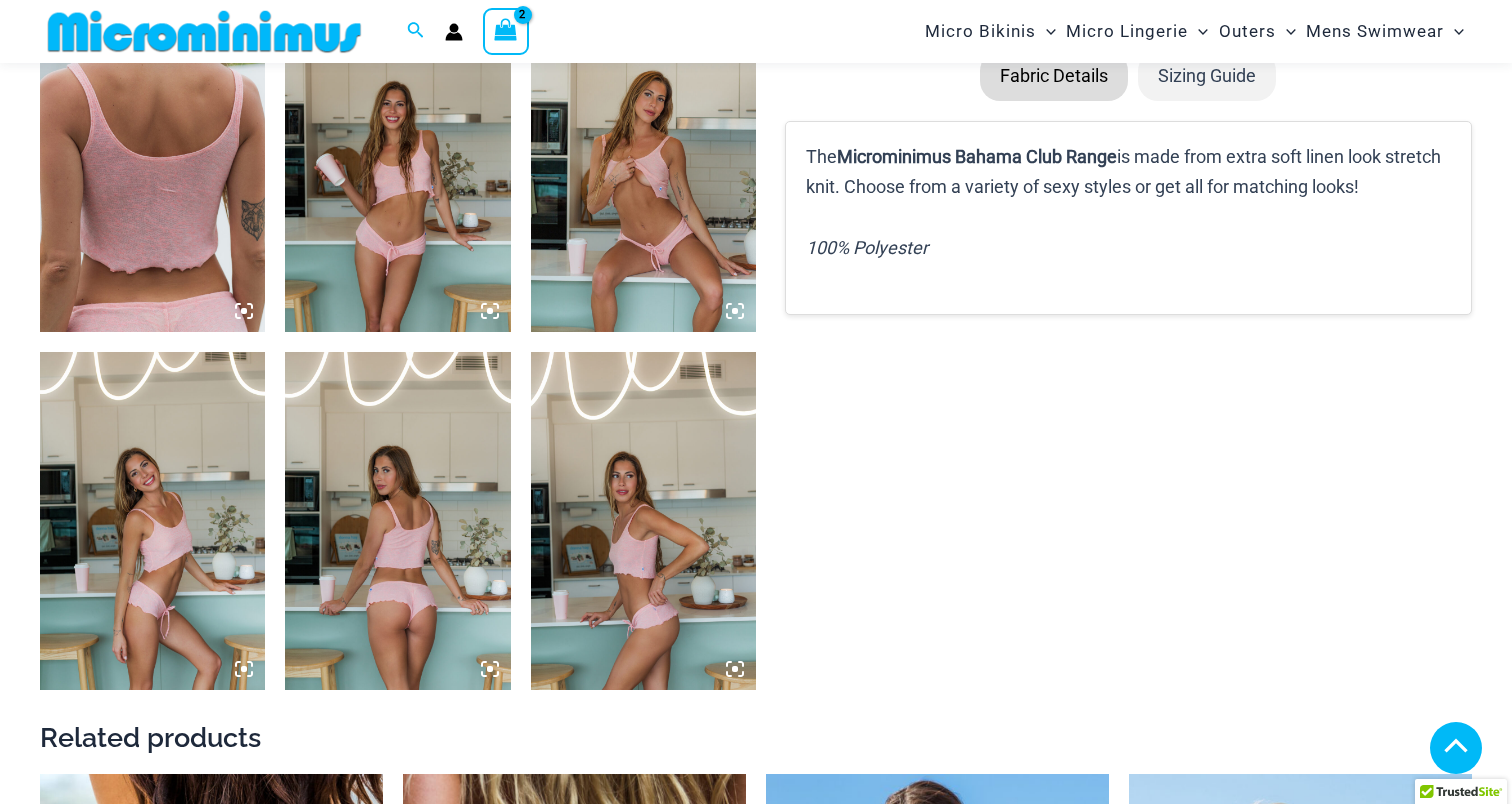scroll, scrollTop: 1256, scrollLeft: 0, axis: vertical 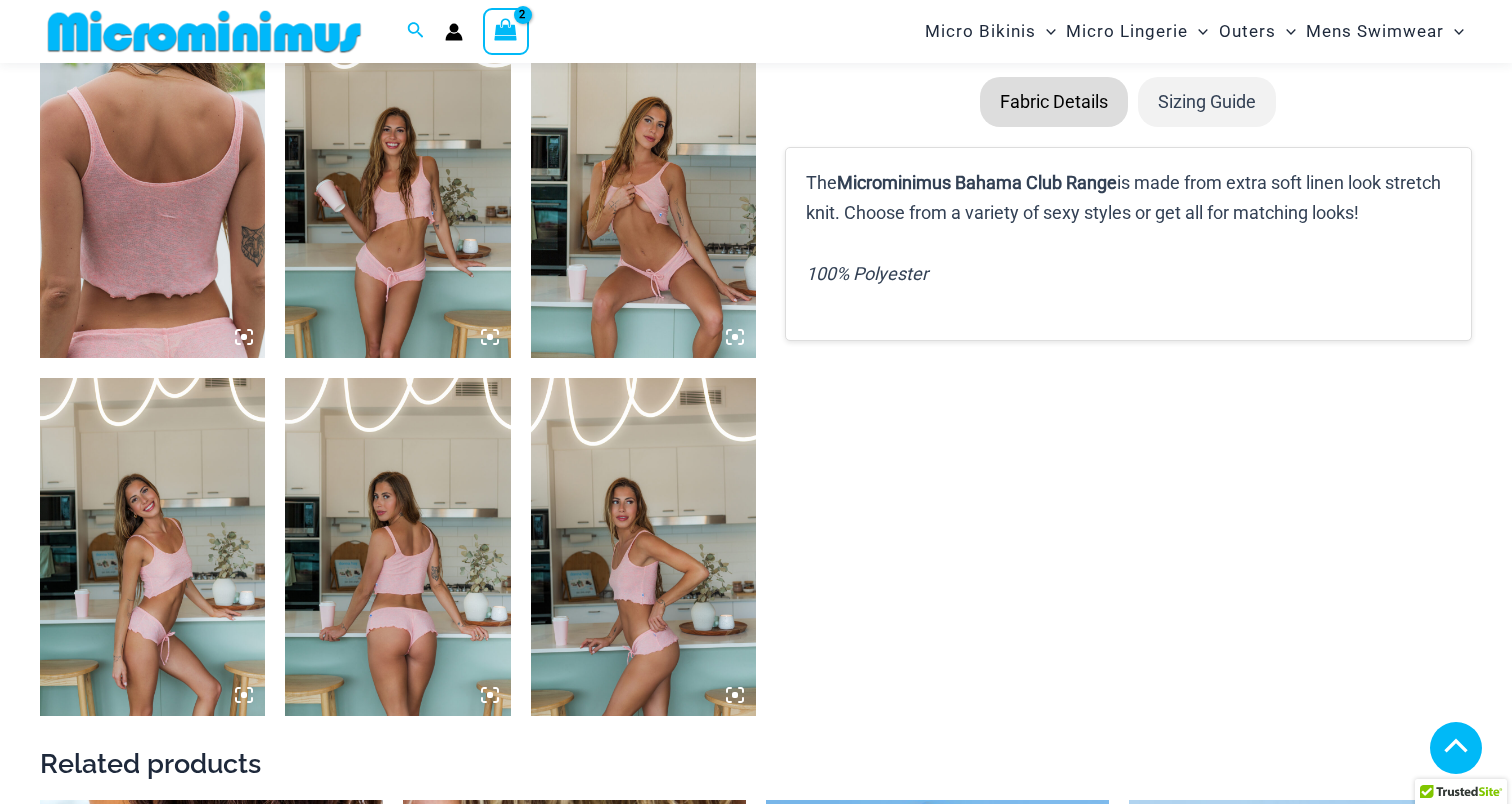 click 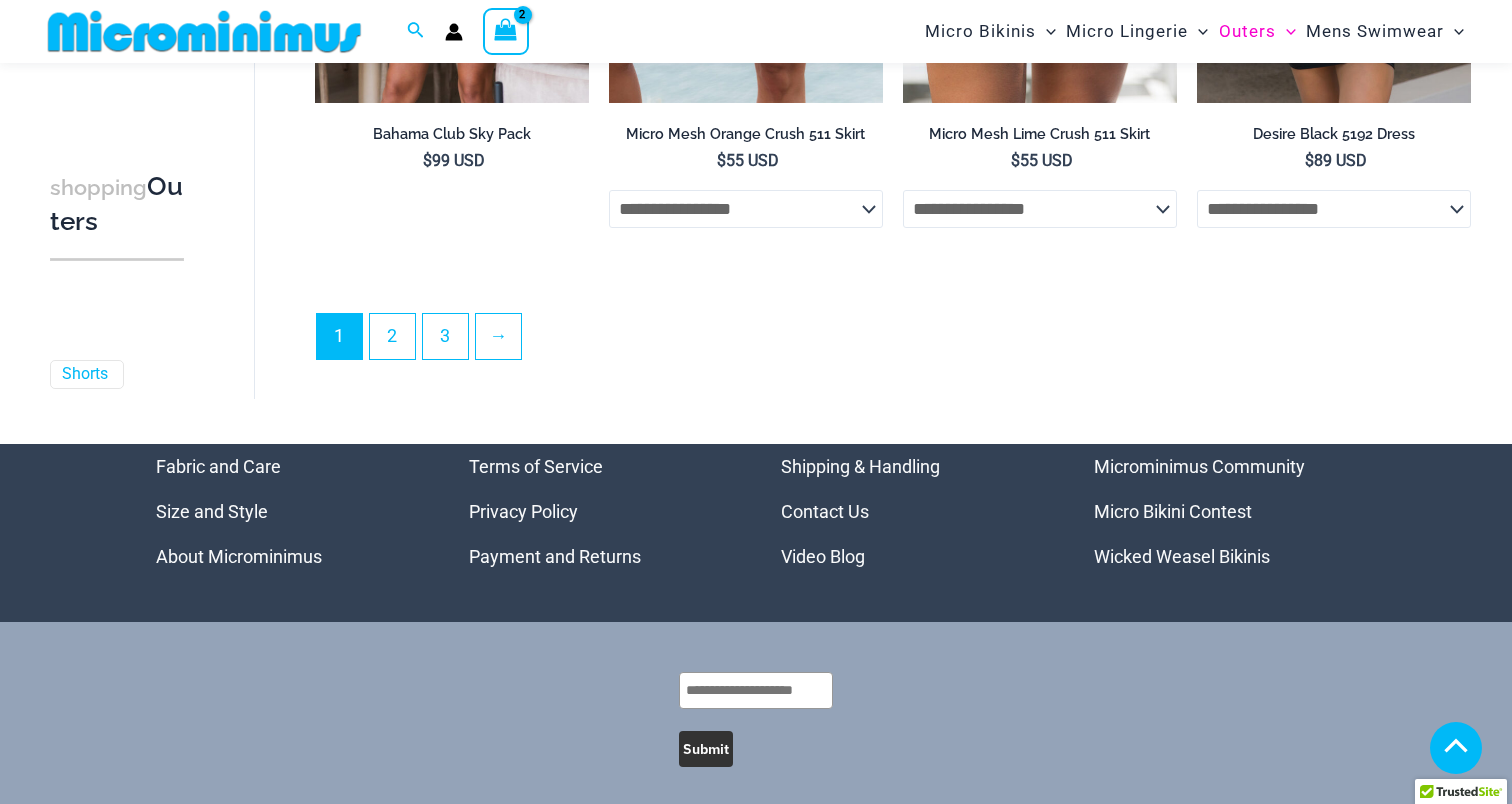 scroll, scrollTop: 4985, scrollLeft: 0, axis: vertical 